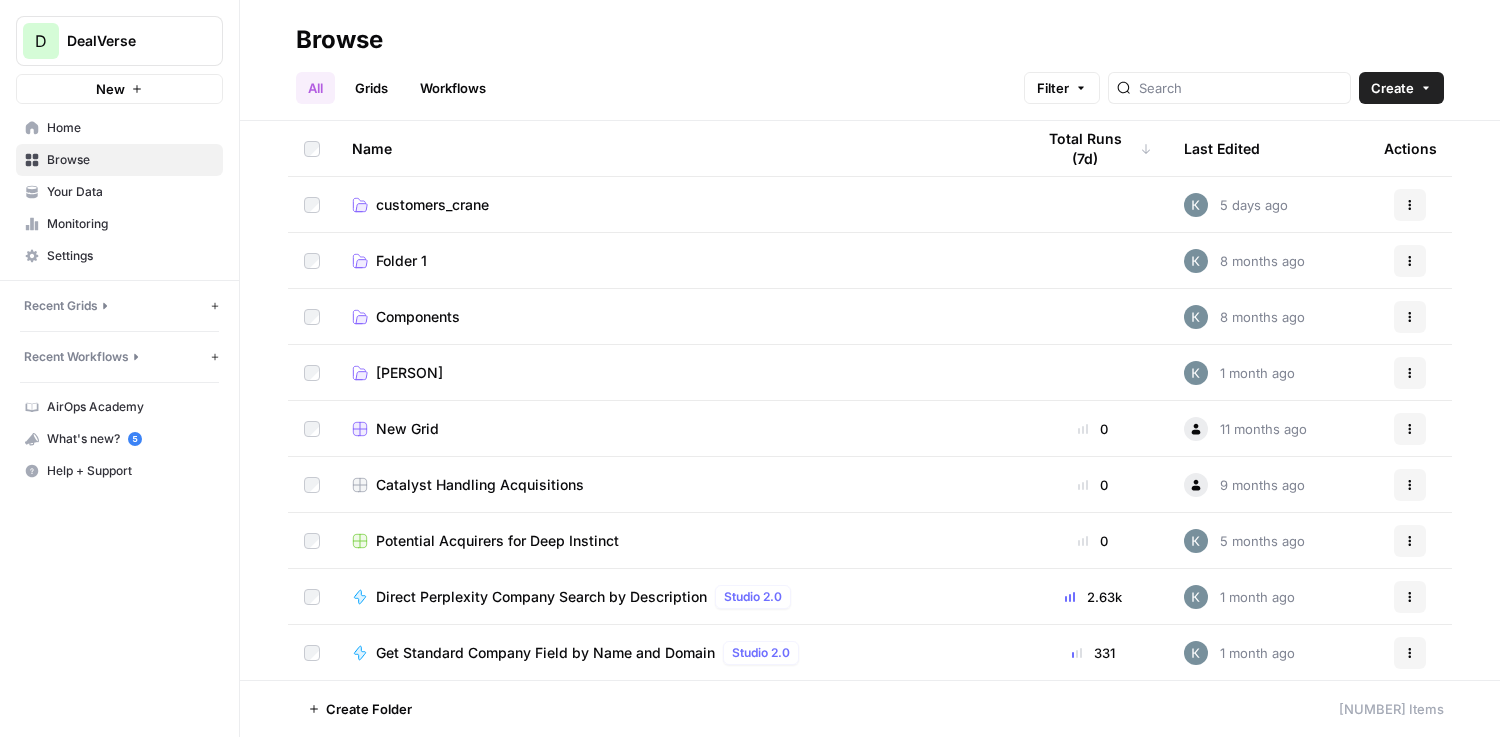 scroll, scrollTop: 0, scrollLeft: 0, axis: both 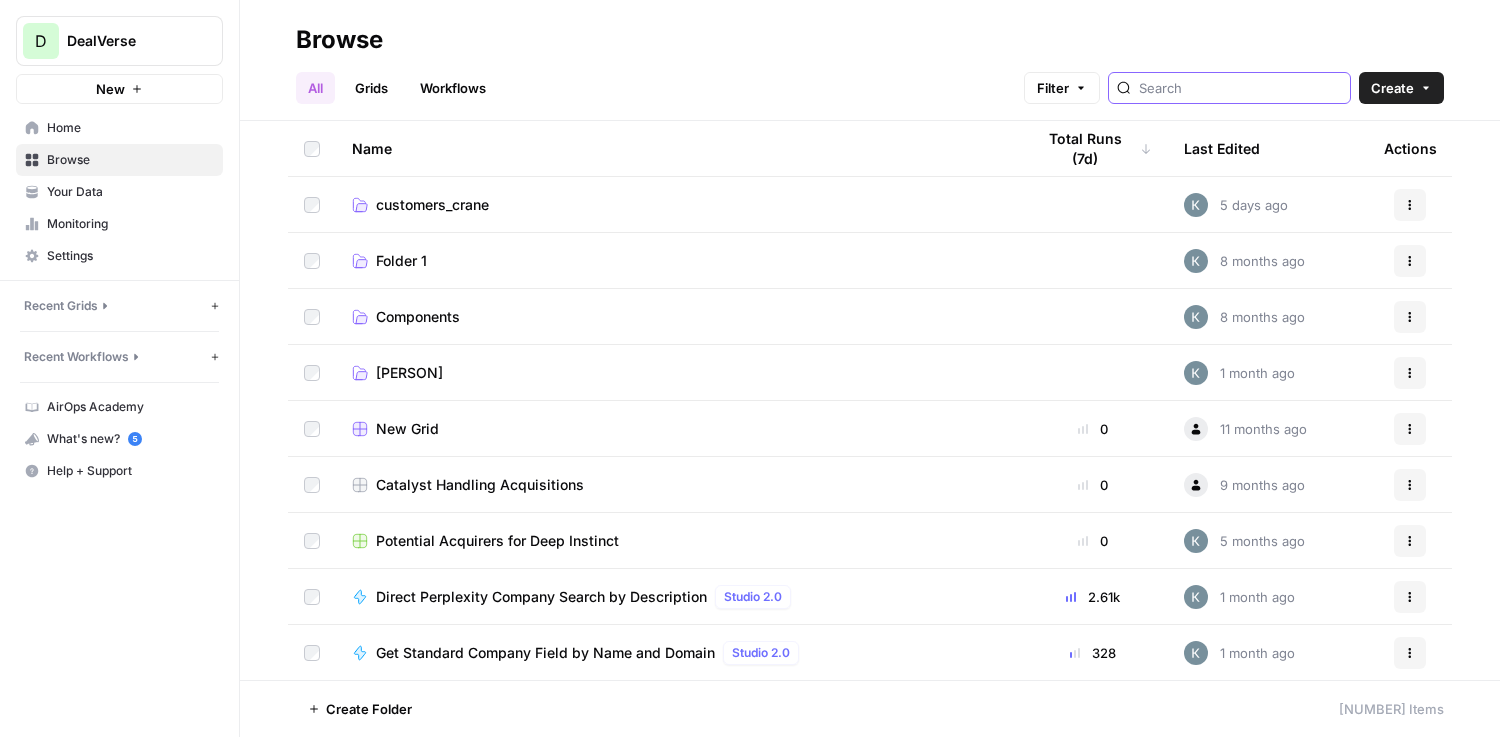 click at bounding box center (1240, 88) 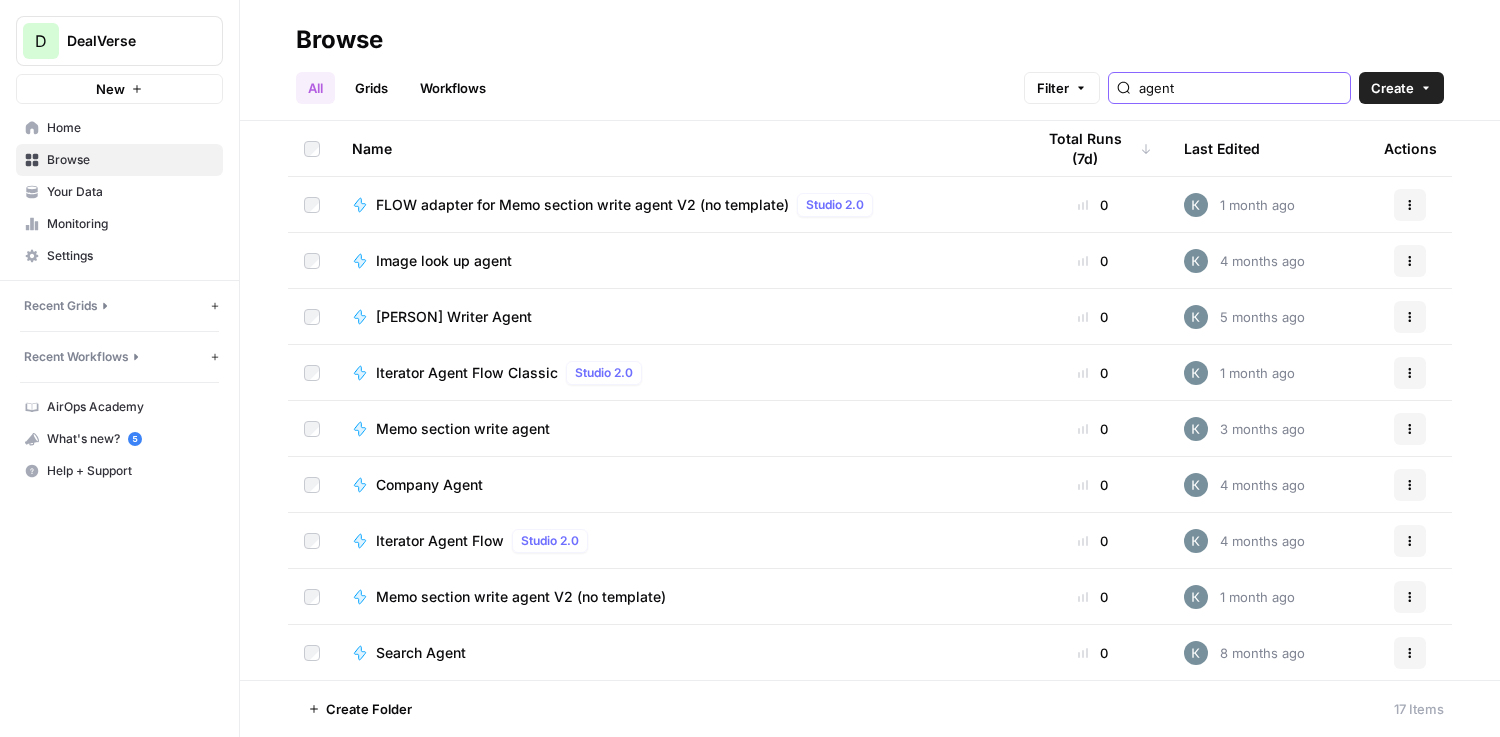 type on "agent" 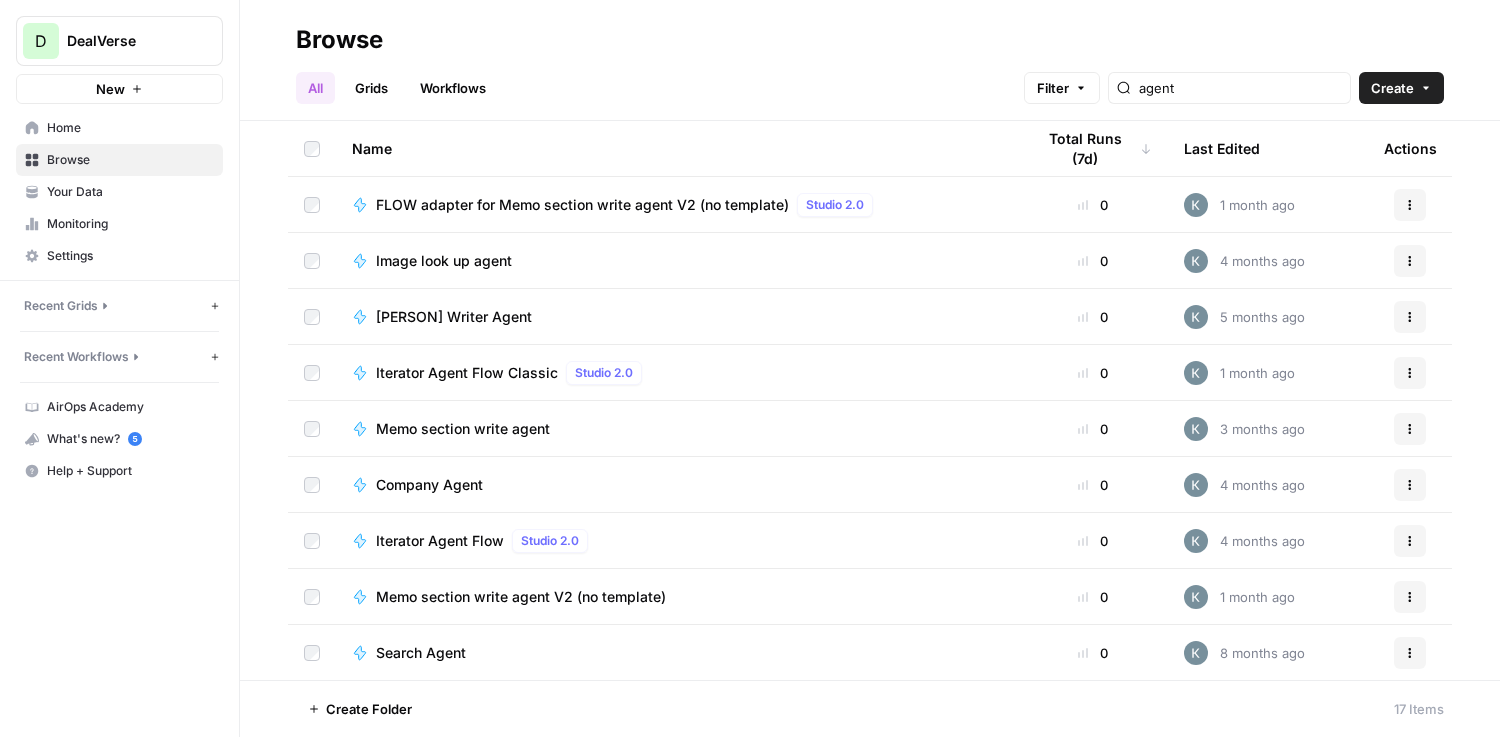 click on "FLOW adapter for Memo section write agent V2 (no template)" at bounding box center (582, 205) 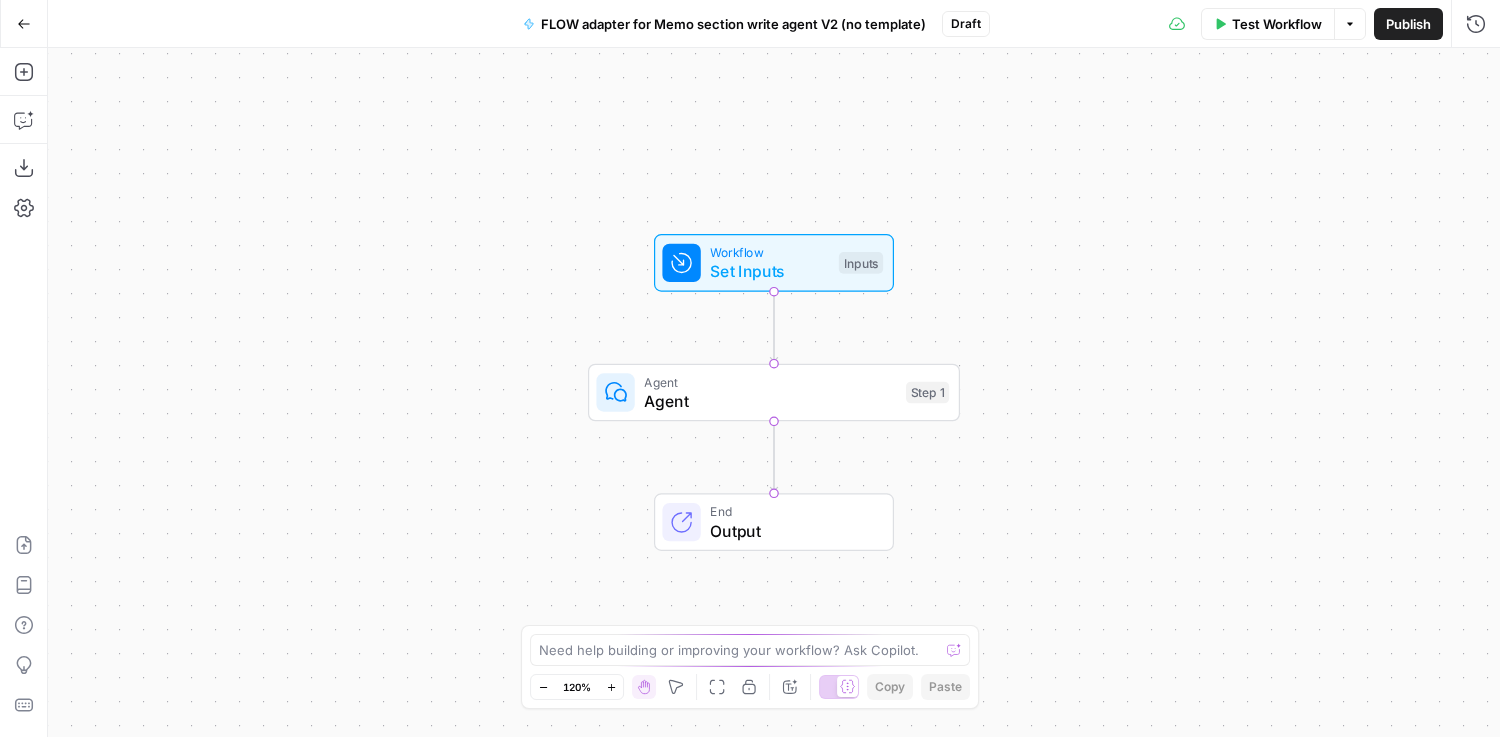 click on "Go Back" at bounding box center [24, 23] 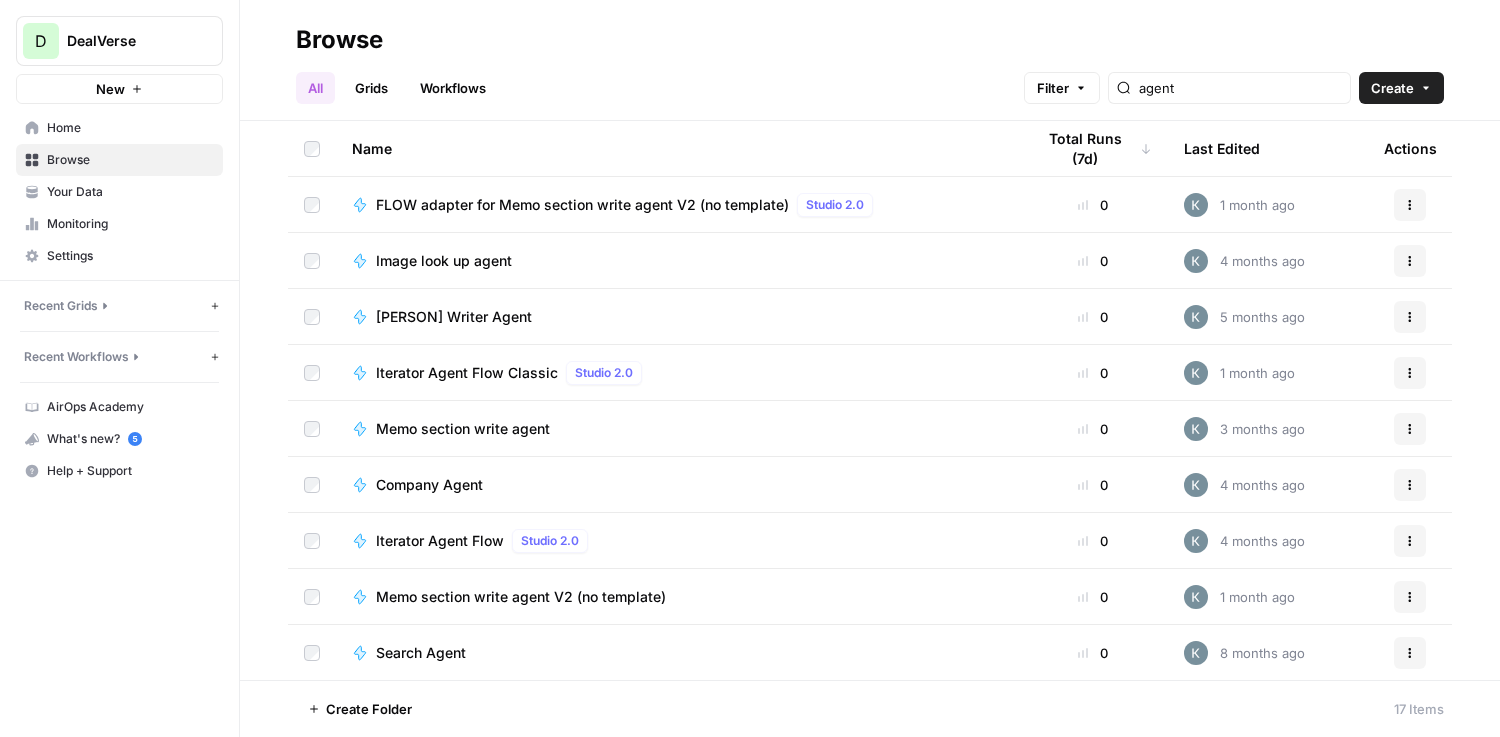 click on "Memo section write agent" at bounding box center (463, 429) 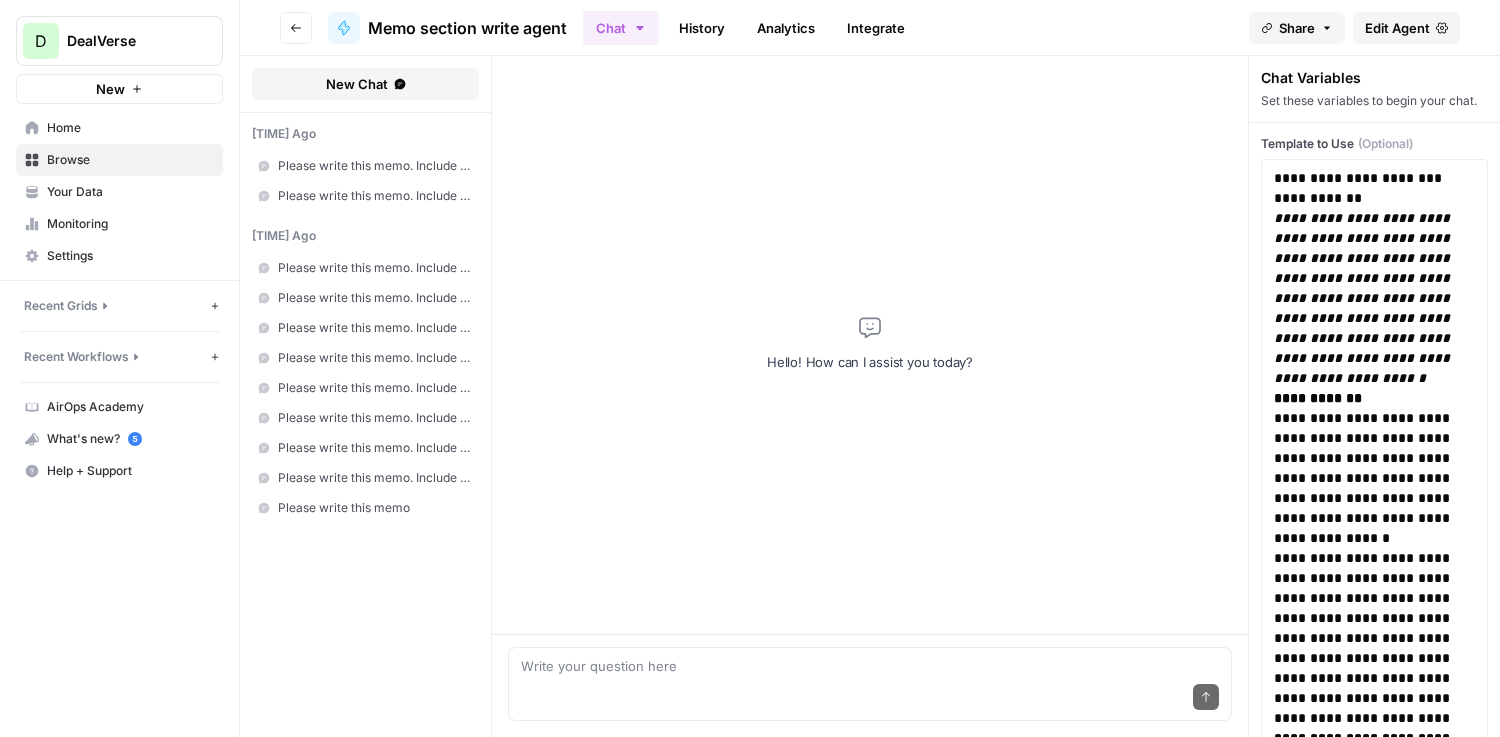click on "Edit Agent" at bounding box center [1397, 28] 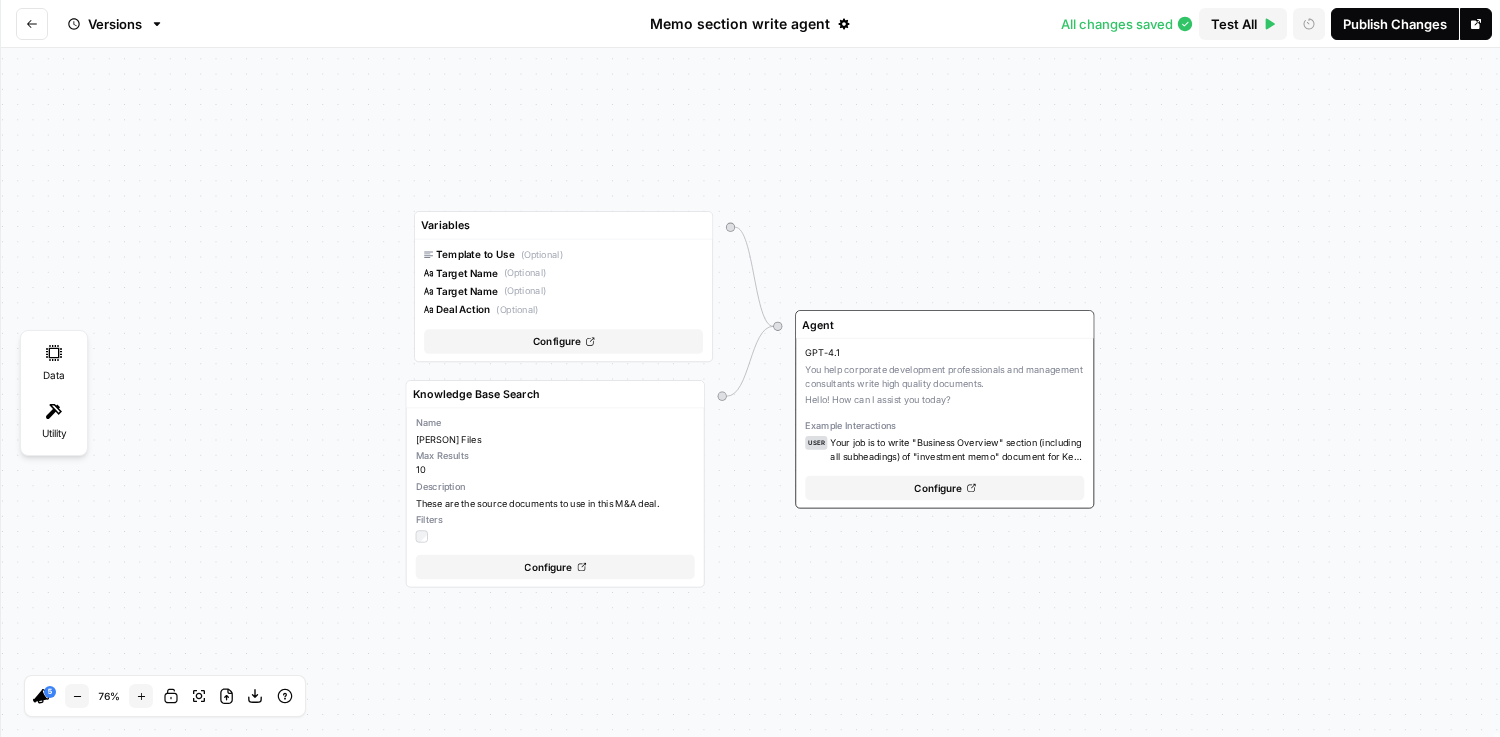 click at bounding box center [32, 24] 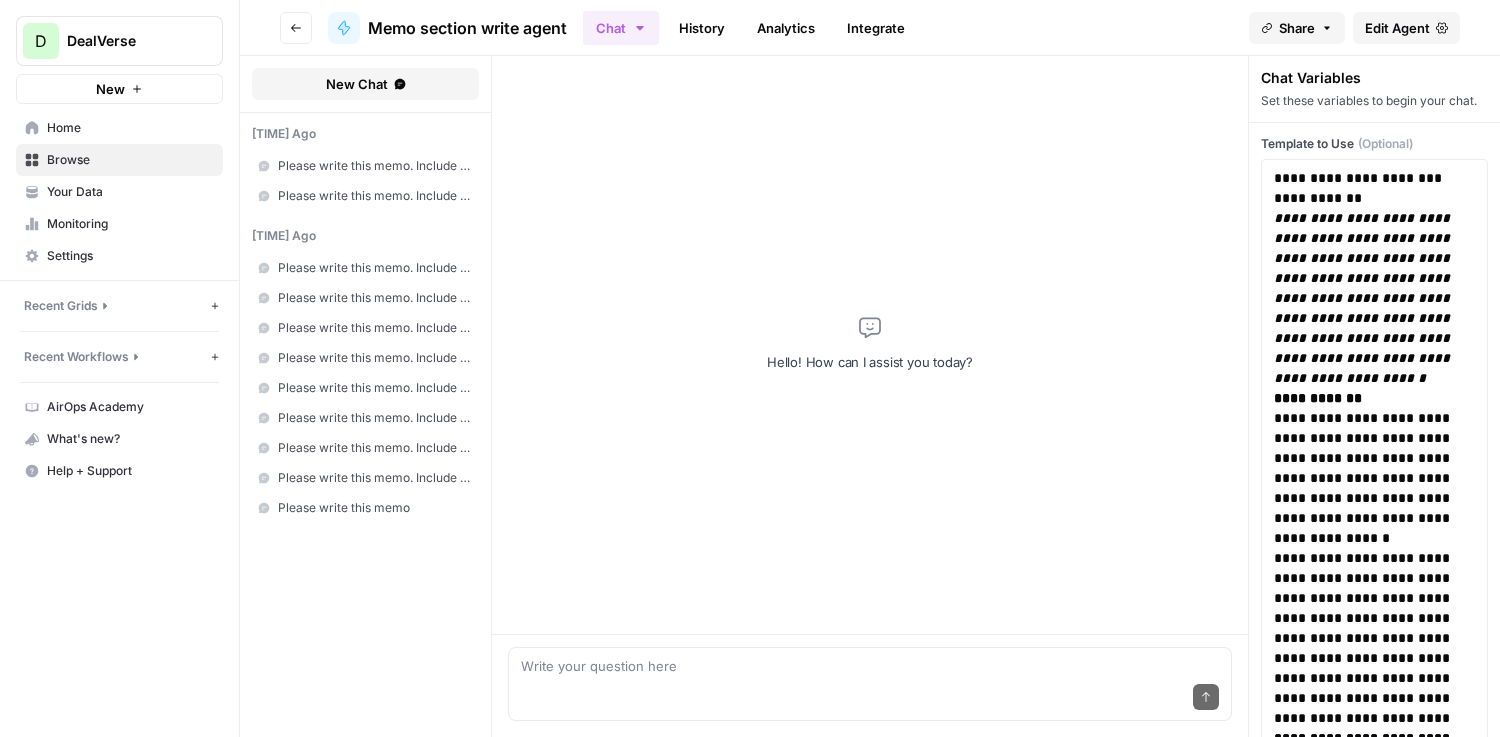 click on "Go back Memo section write agent Chat History Analytics Integrate Share Edit Agent" at bounding box center [870, 28] 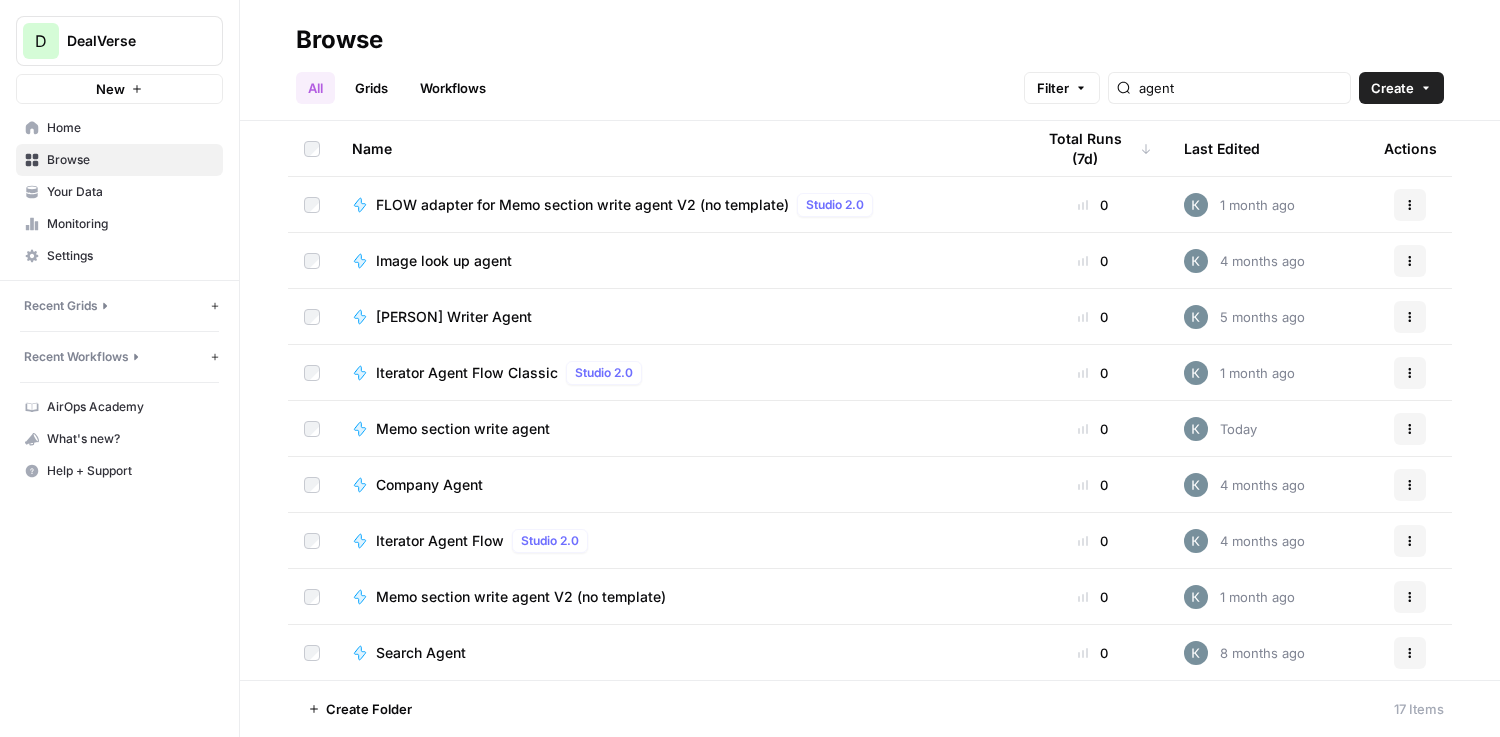 click on "Memo section write agent" at bounding box center [463, 429] 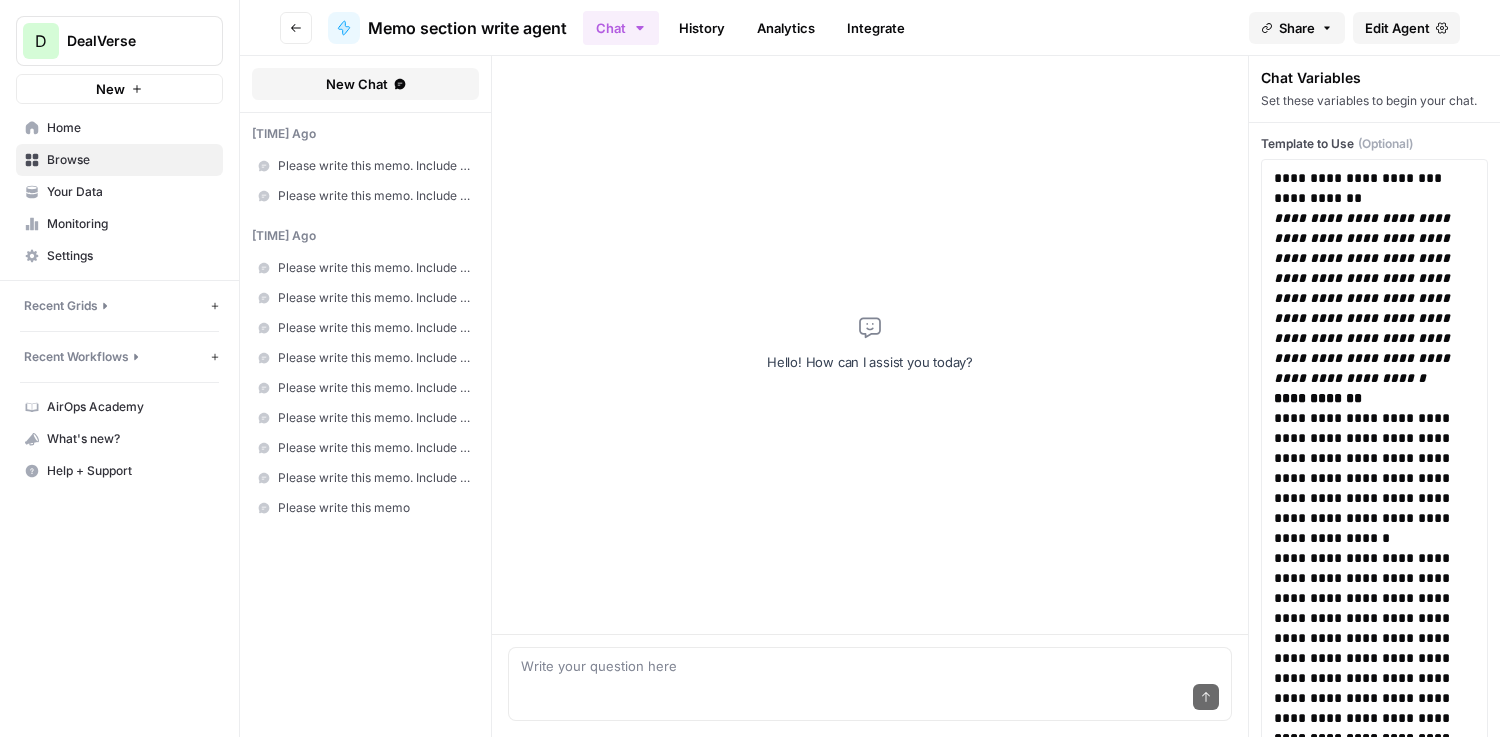 click on "History" at bounding box center [702, 28] 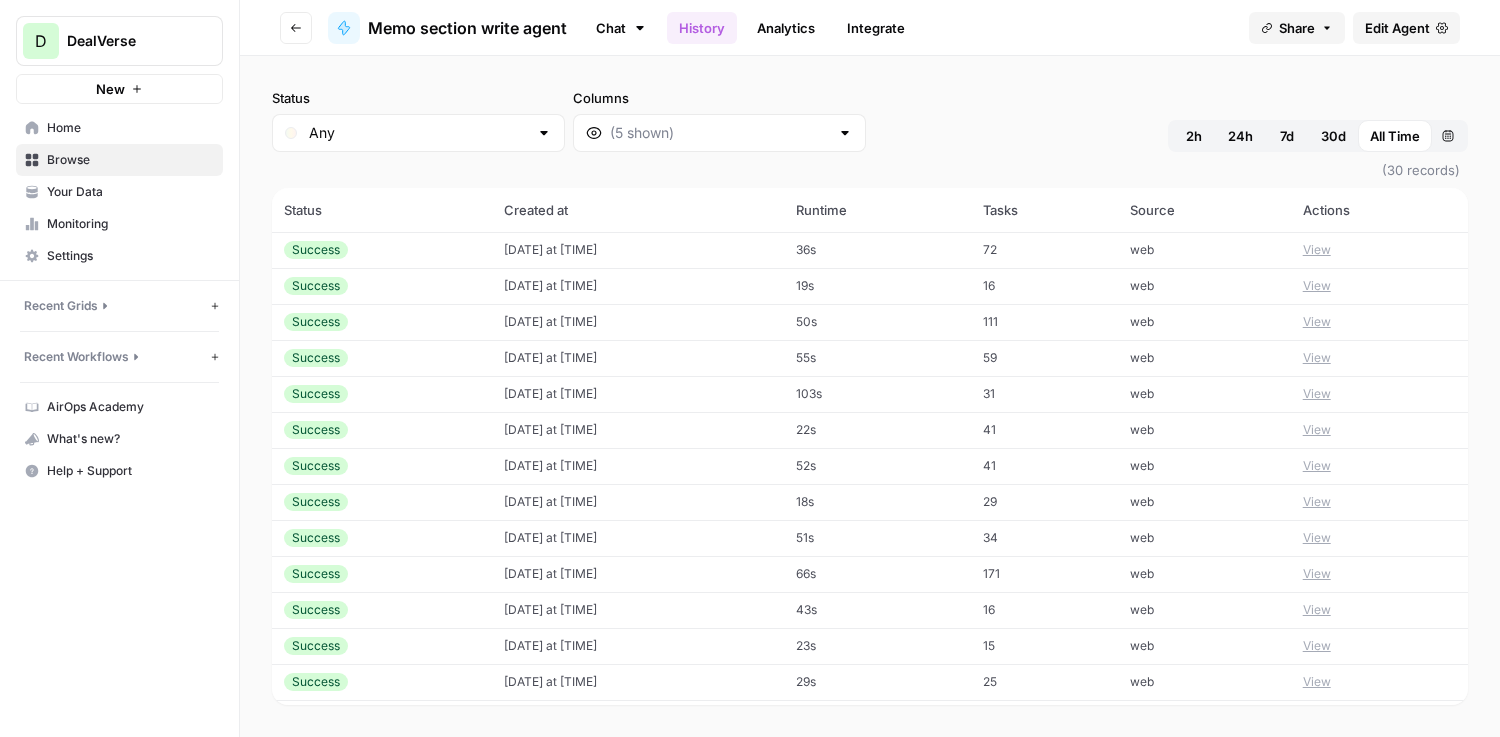 click on "Success" at bounding box center (382, 250) 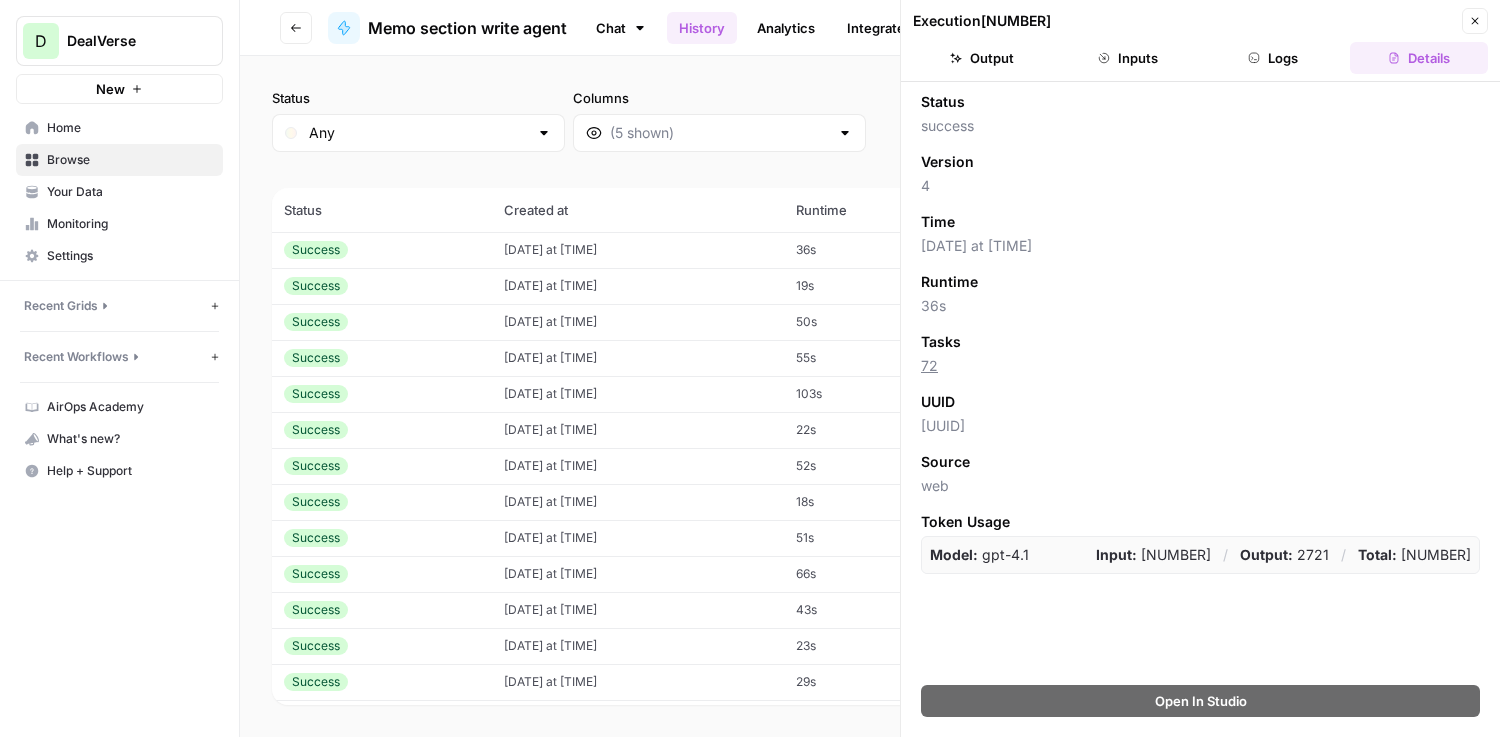 click 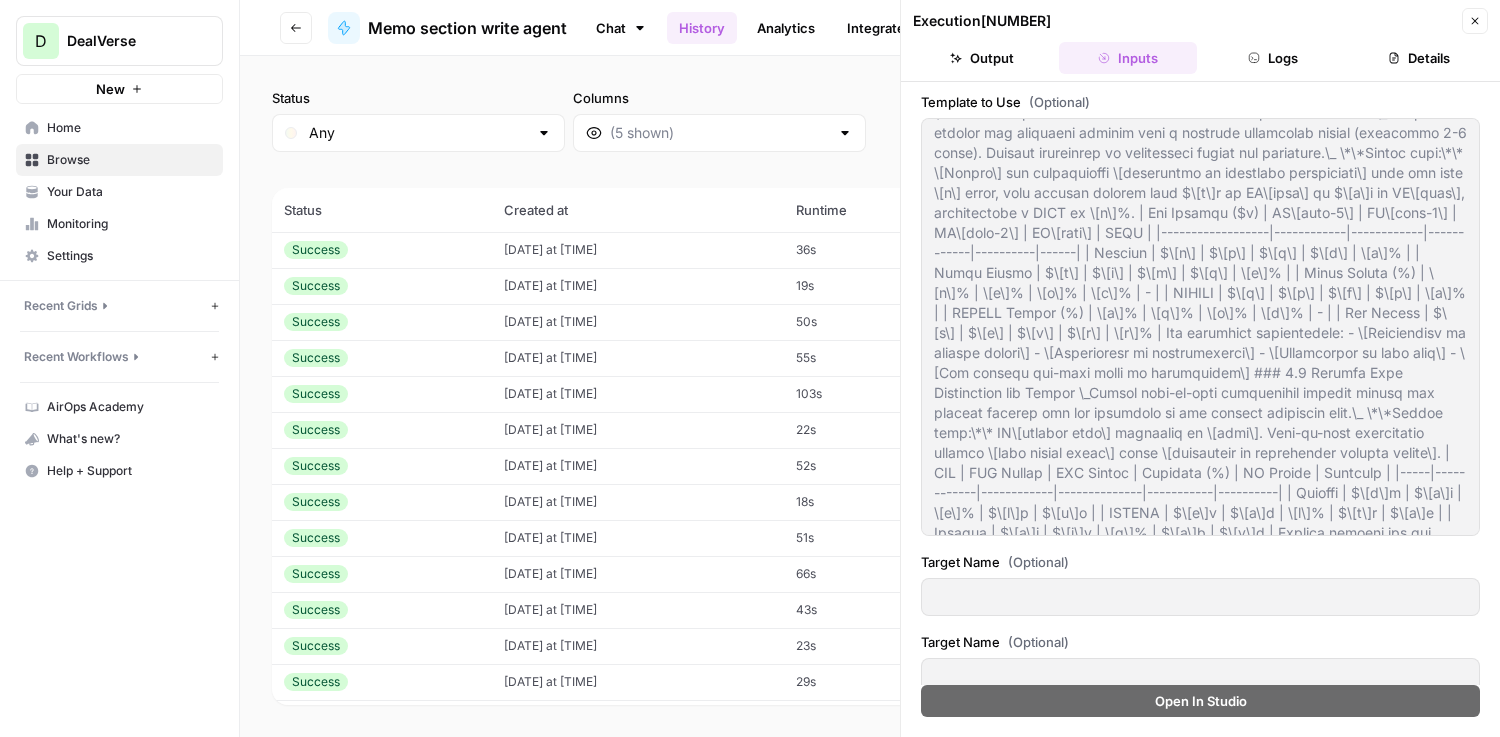 scroll, scrollTop: 0, scrollLeft: 0, axis: both 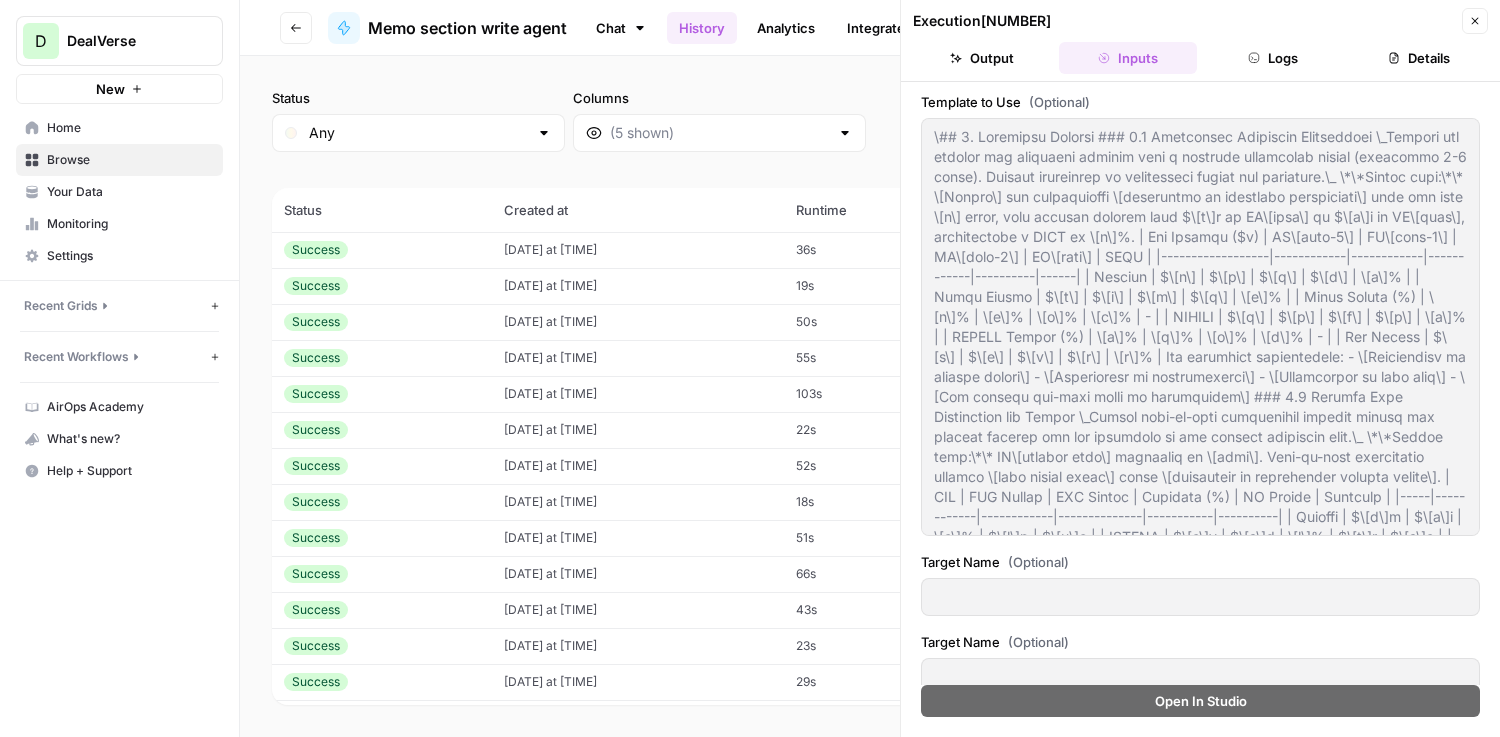 click 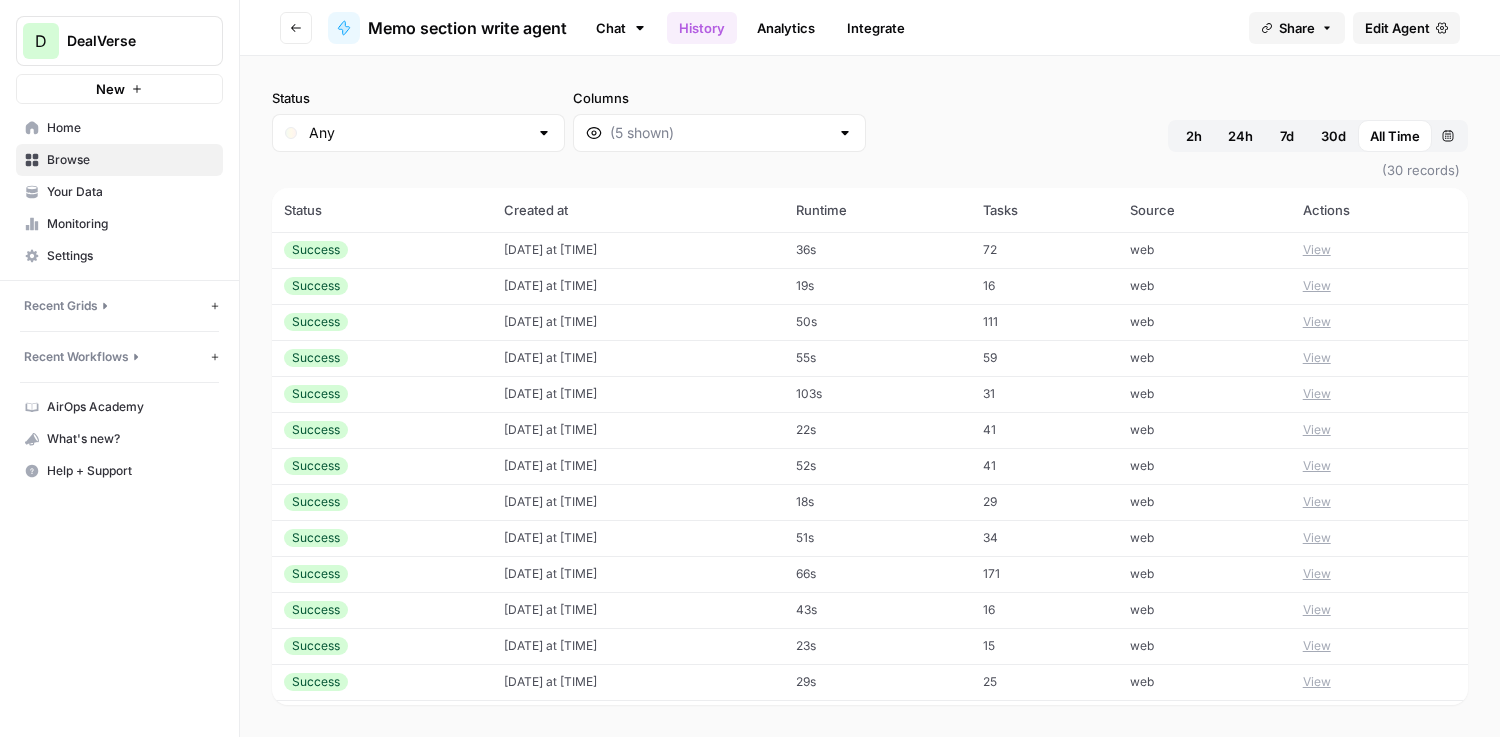 click on "Edit Agent" at bounding box center (1397, 28) 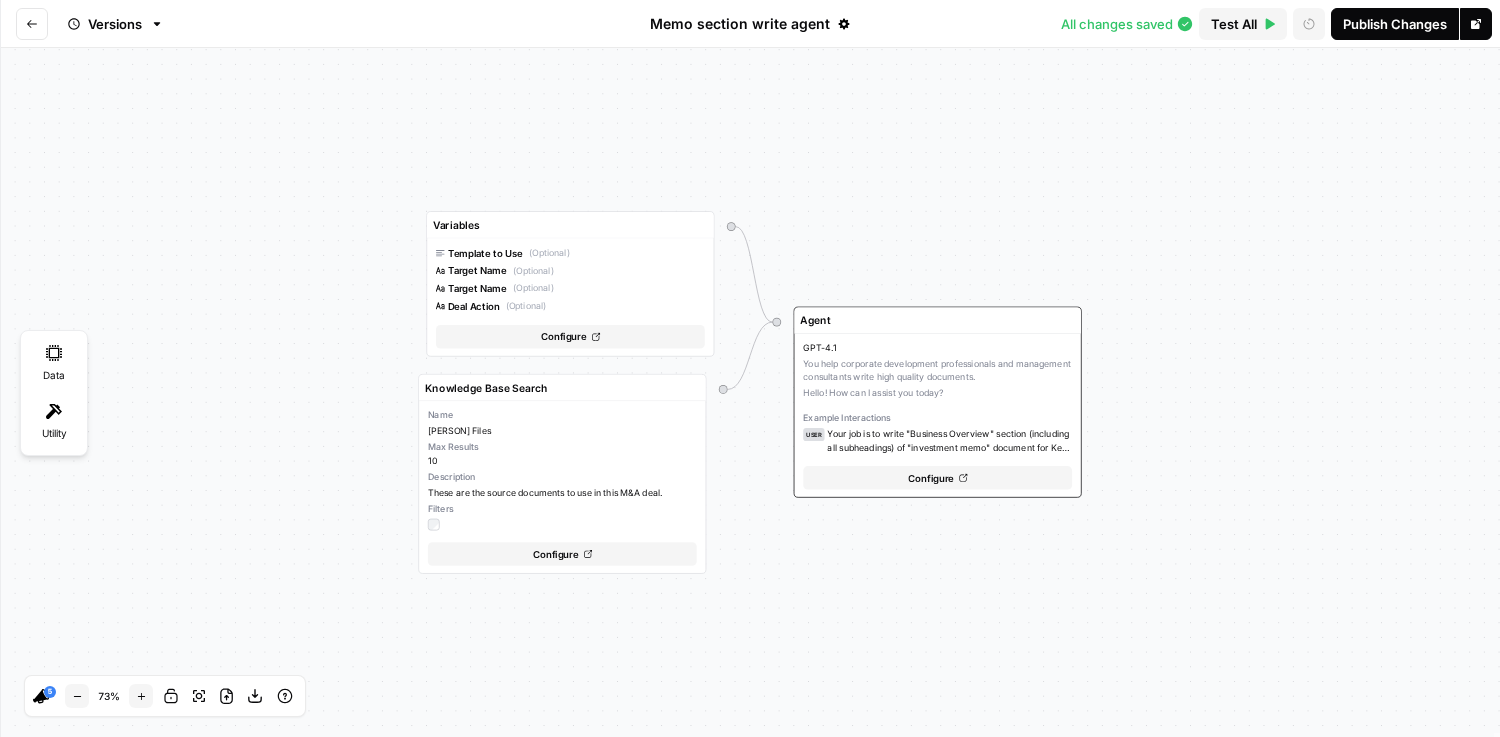 click at bounding box center (32, 24) 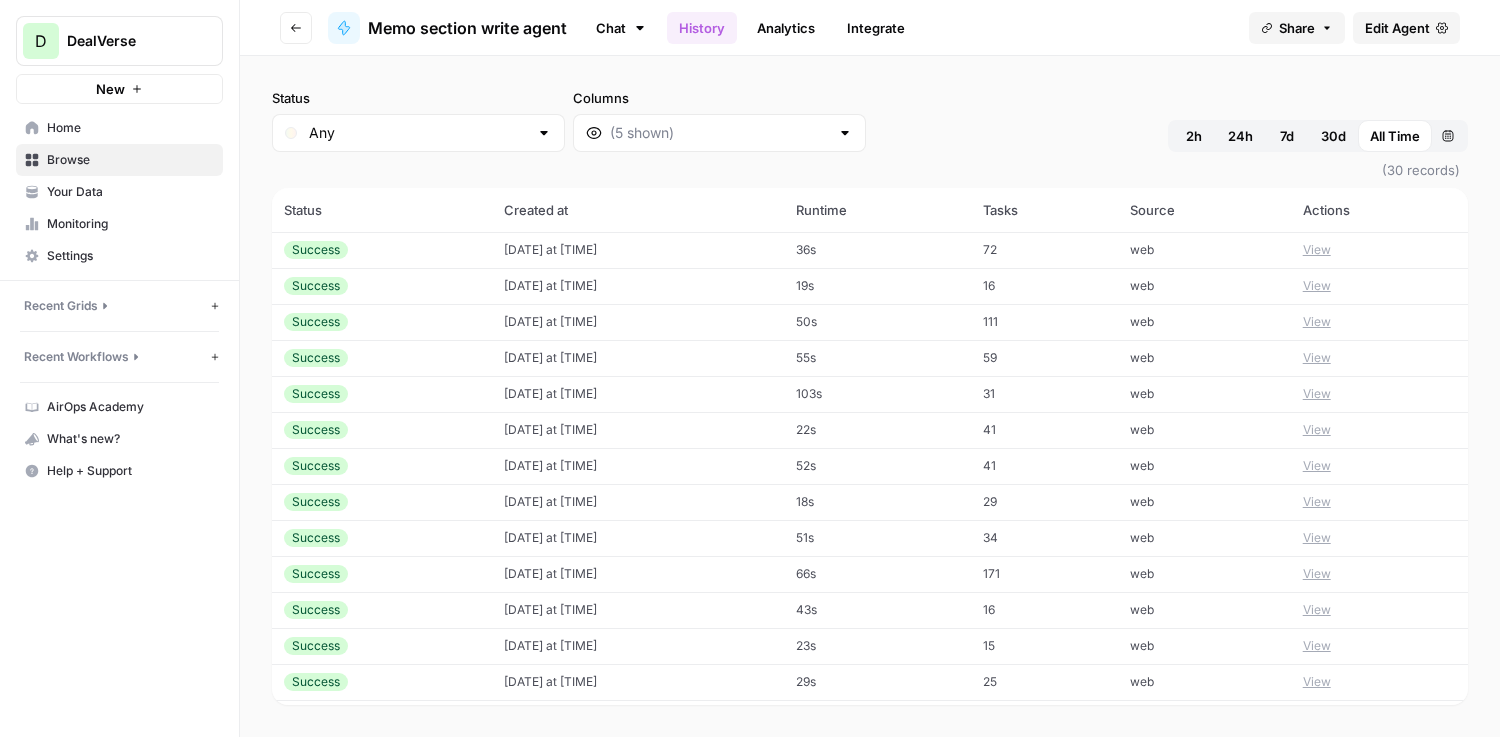click on "Go back" at bounding box center (296, 28) 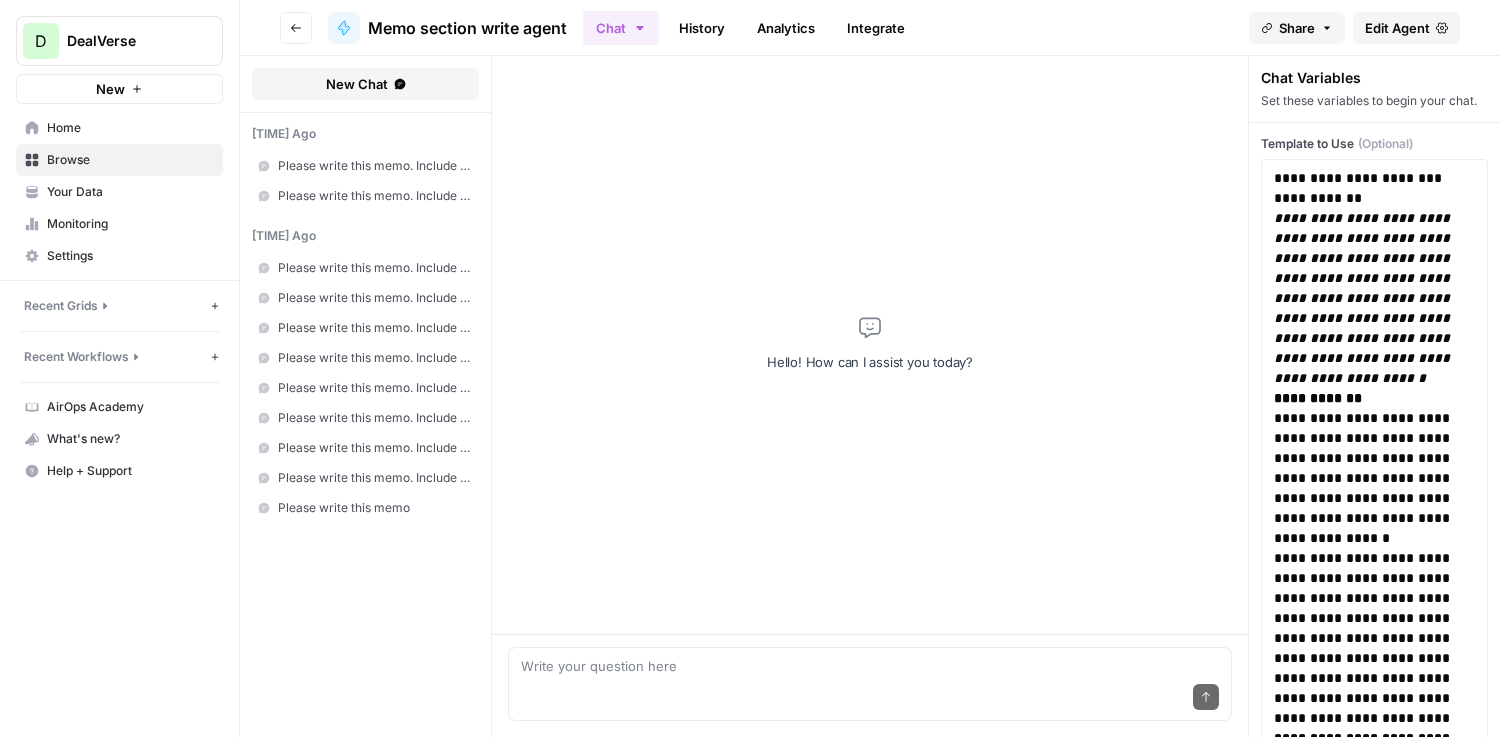 click on "Go back" at bounding box center [296, 28] 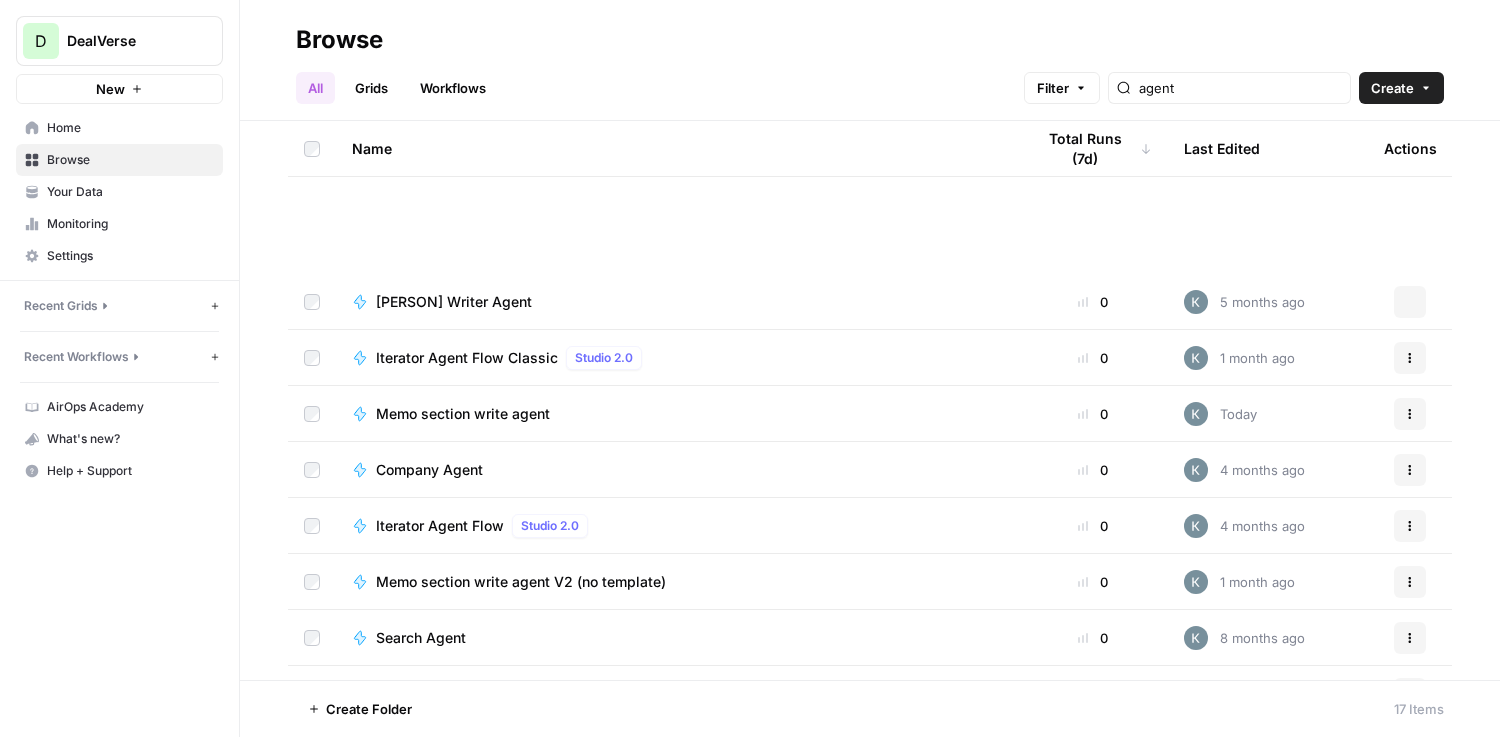 scroll, scrollTop: 0, scrollLeft: 0, axis: both 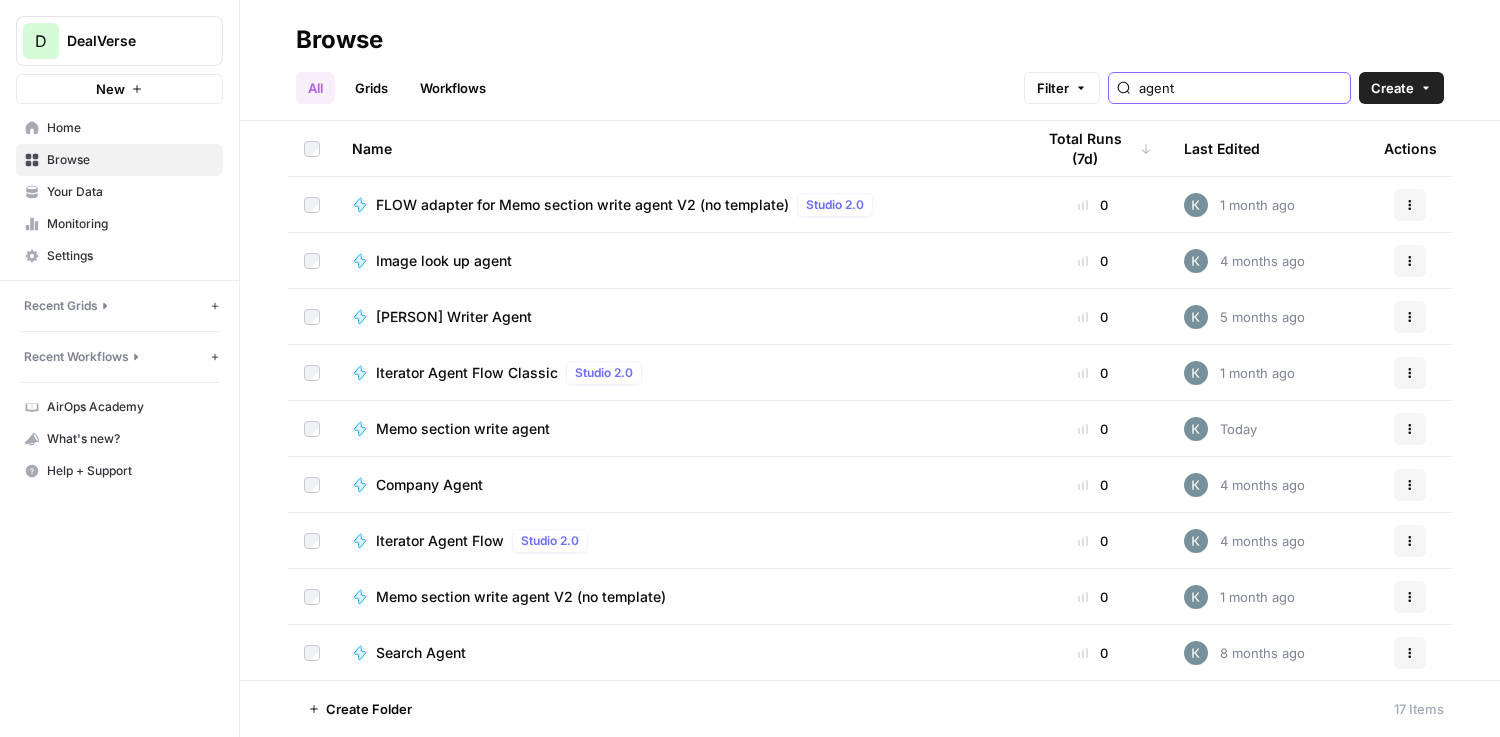 click on "agent" at bounding box center [1240, 88] 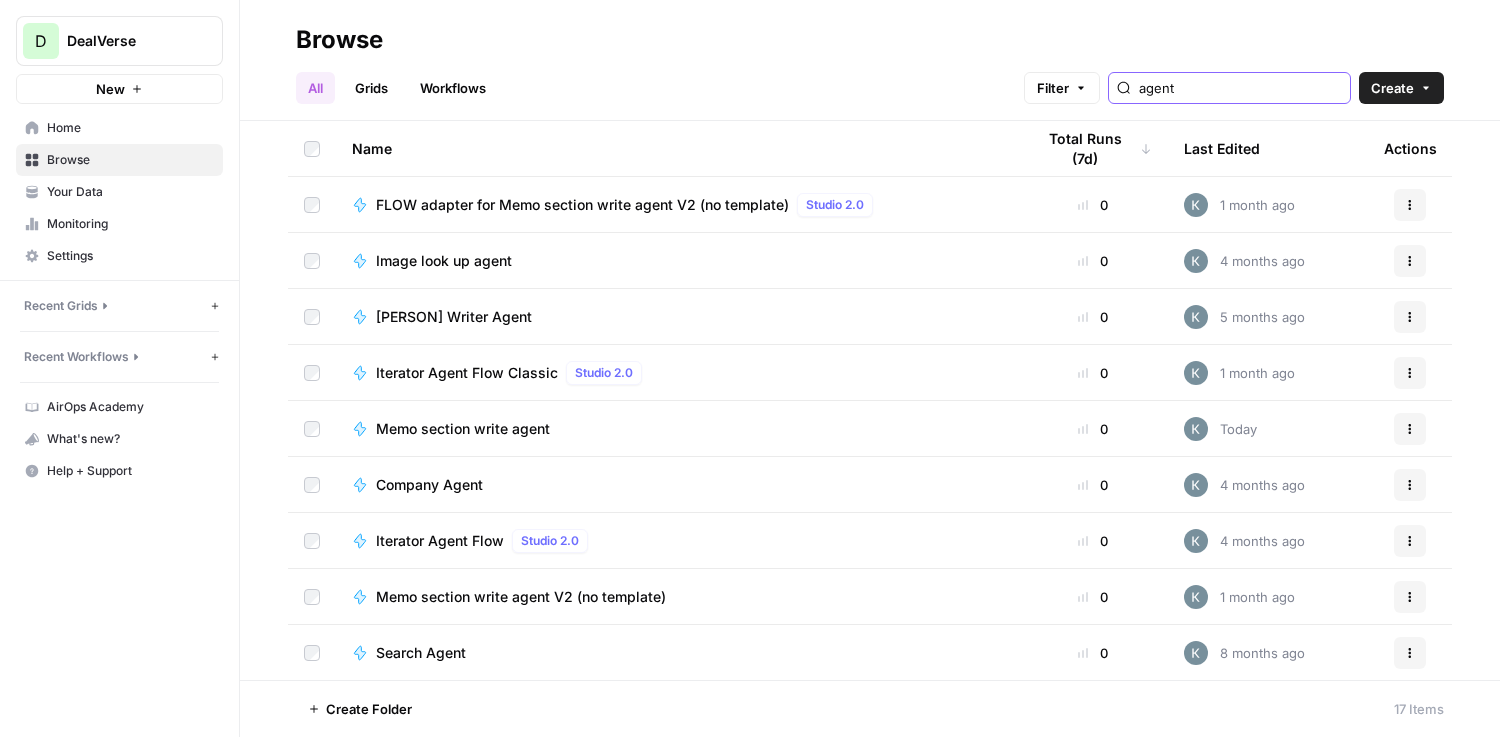 click on "agent" at bounding box center [1240, 88] 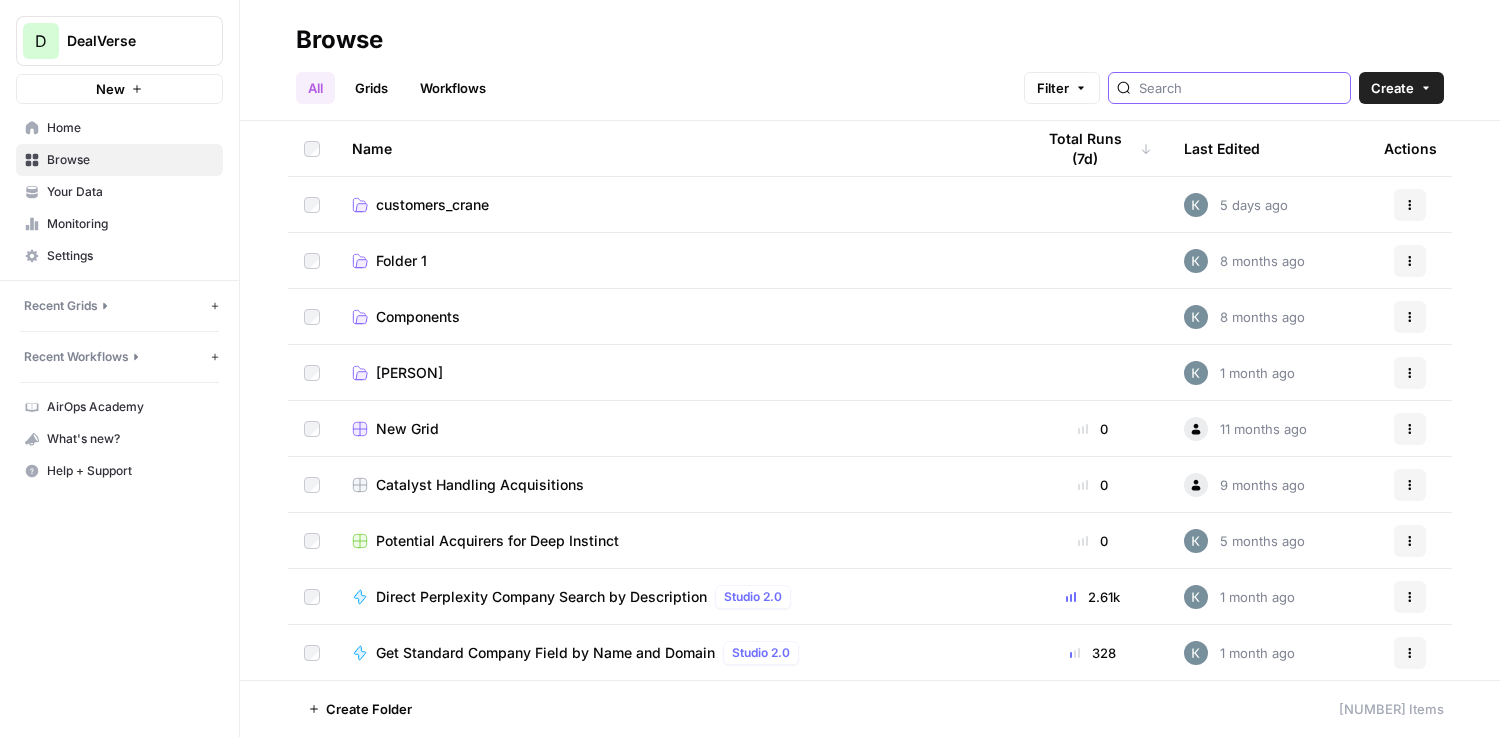 type 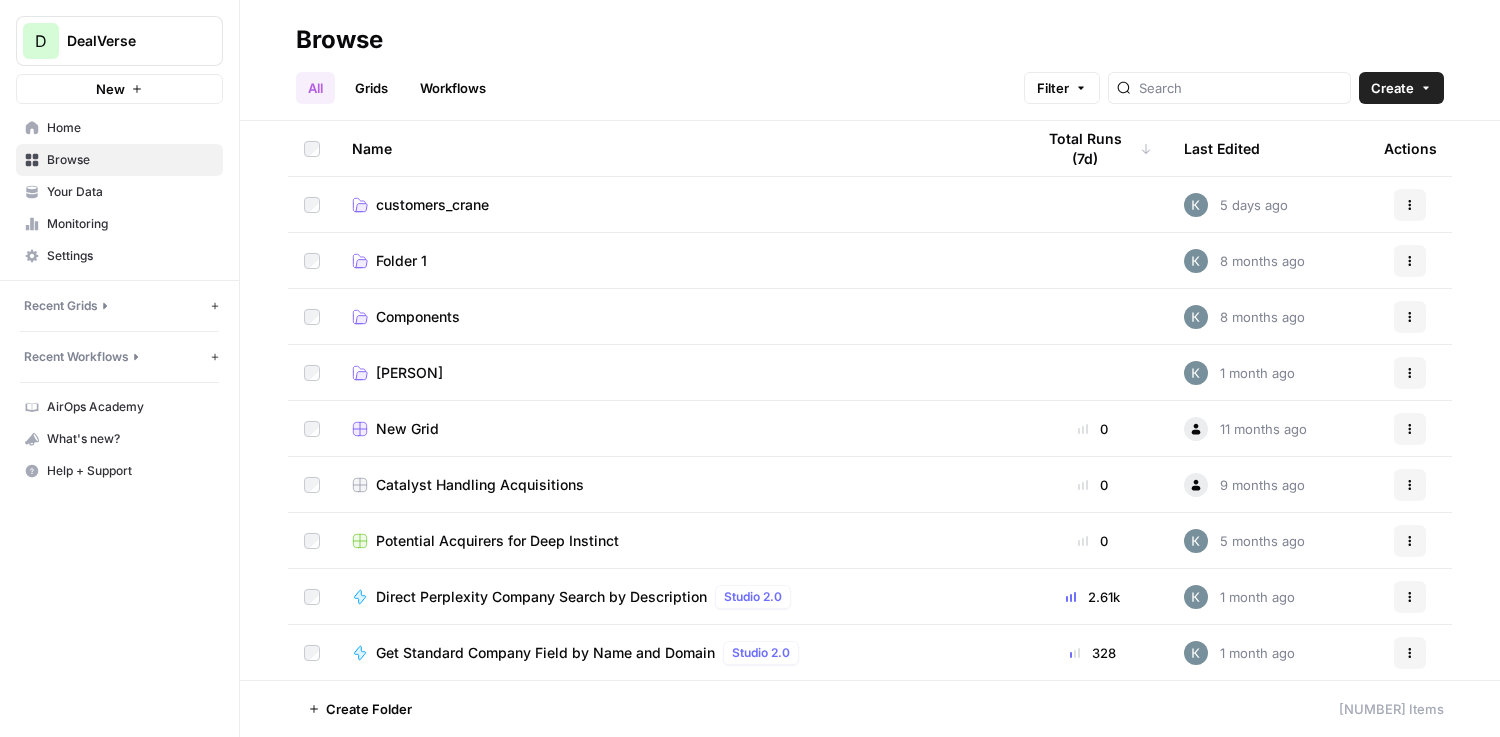 click on "customers_crane" at bounding box center (432, 205) 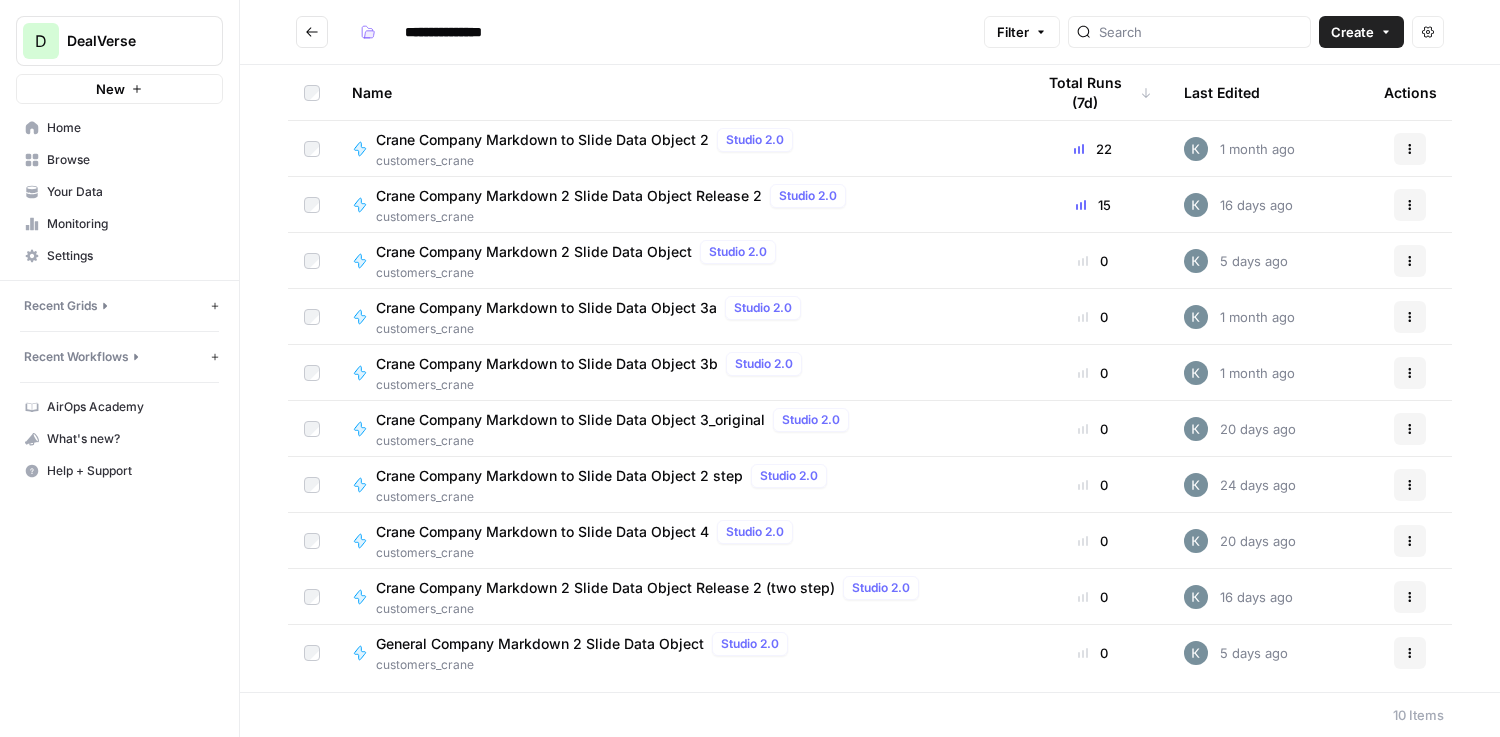click 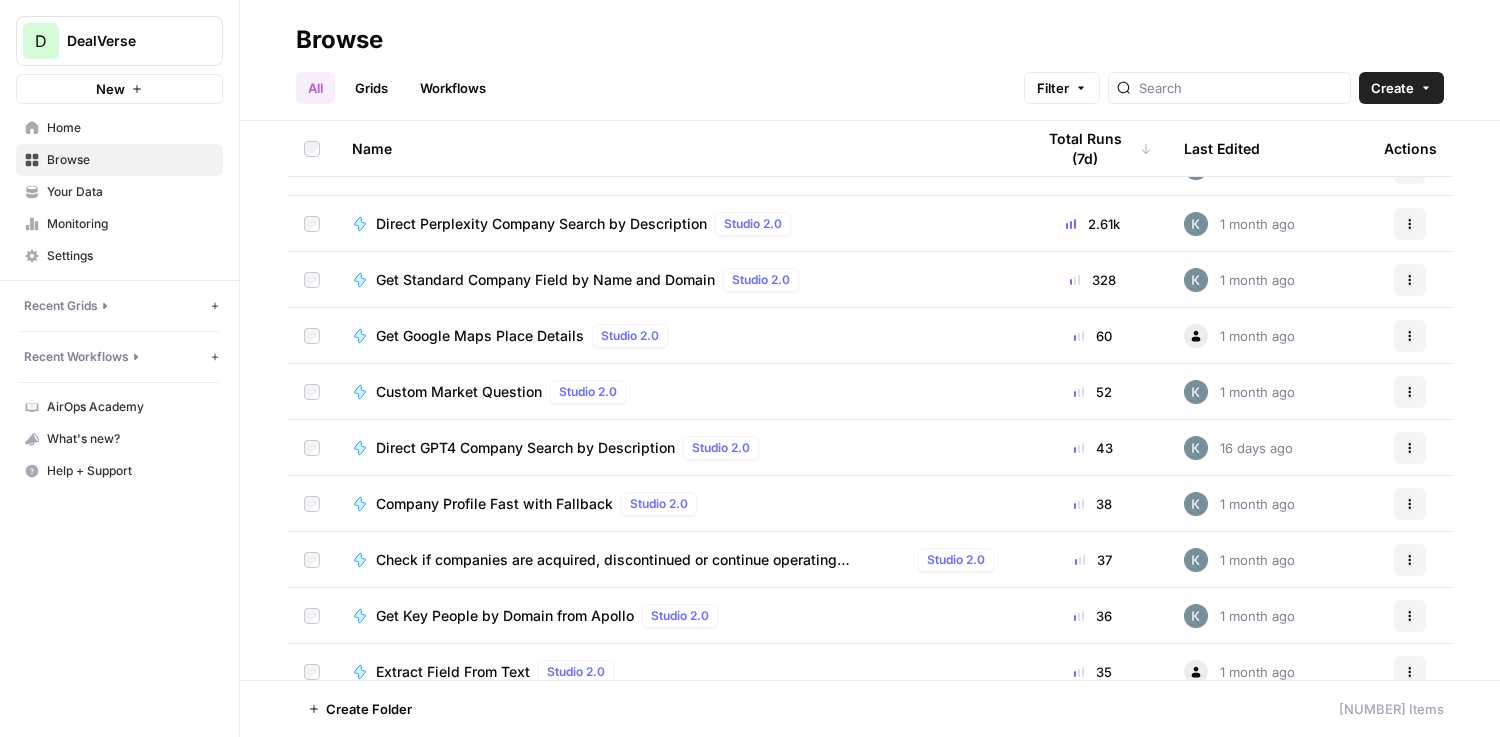 scroll, scrollTop: 402, scrollLeft: 0, axis: vertical 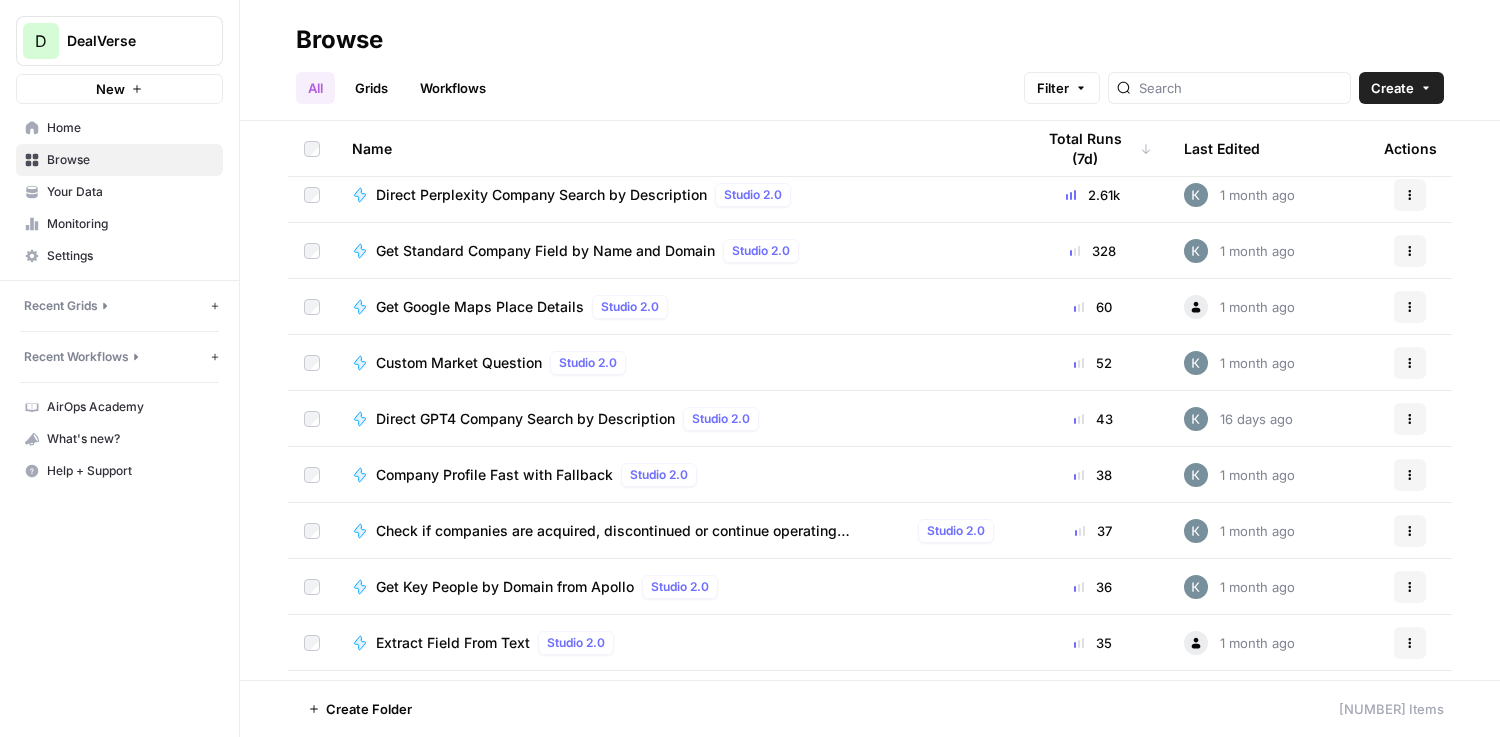 click at bounding box center [1229, 88] 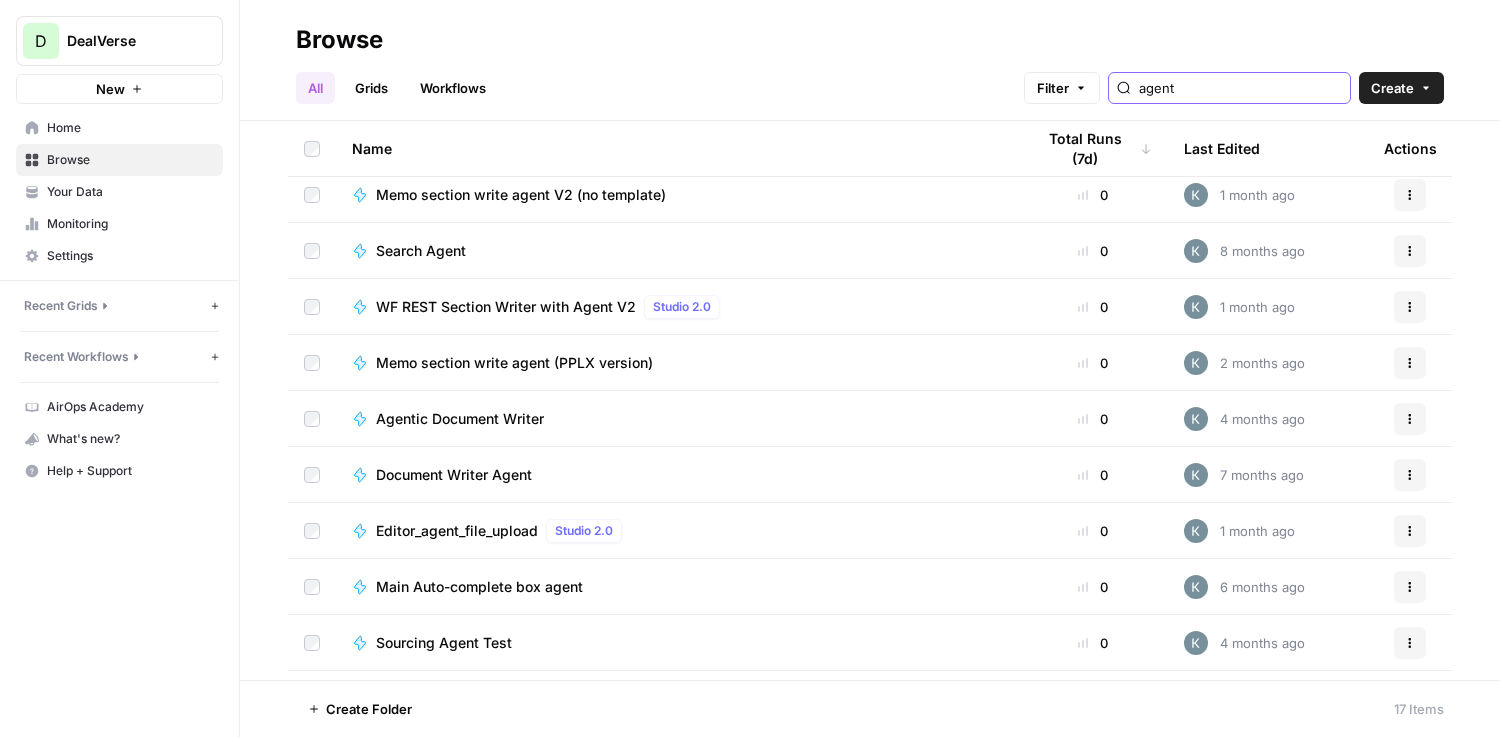 scroll, scrollTop: 449, scrollLeft: 0, axis: vertical 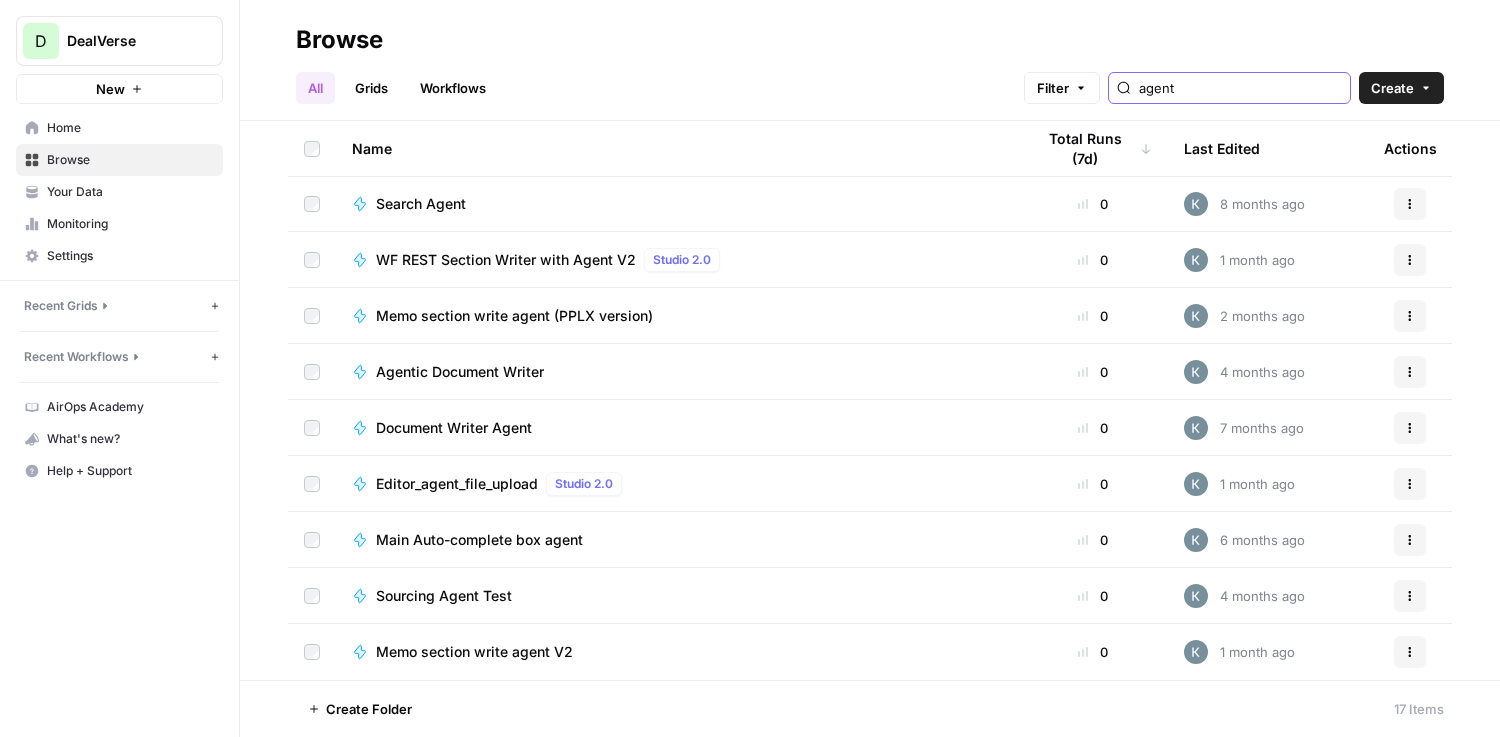 type on "agent" 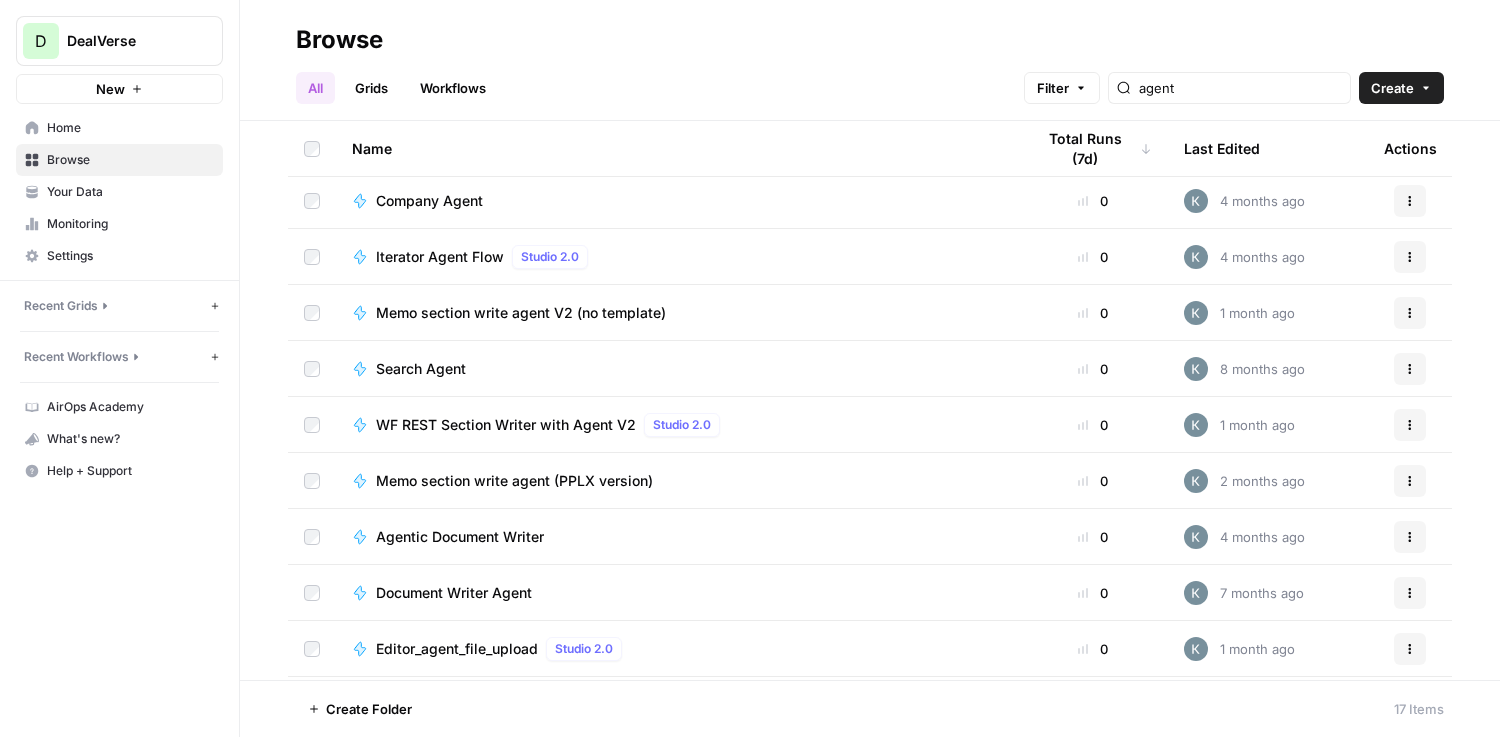 scroll, scrollTop: 267, scrollLeft: 0, axis: vertical 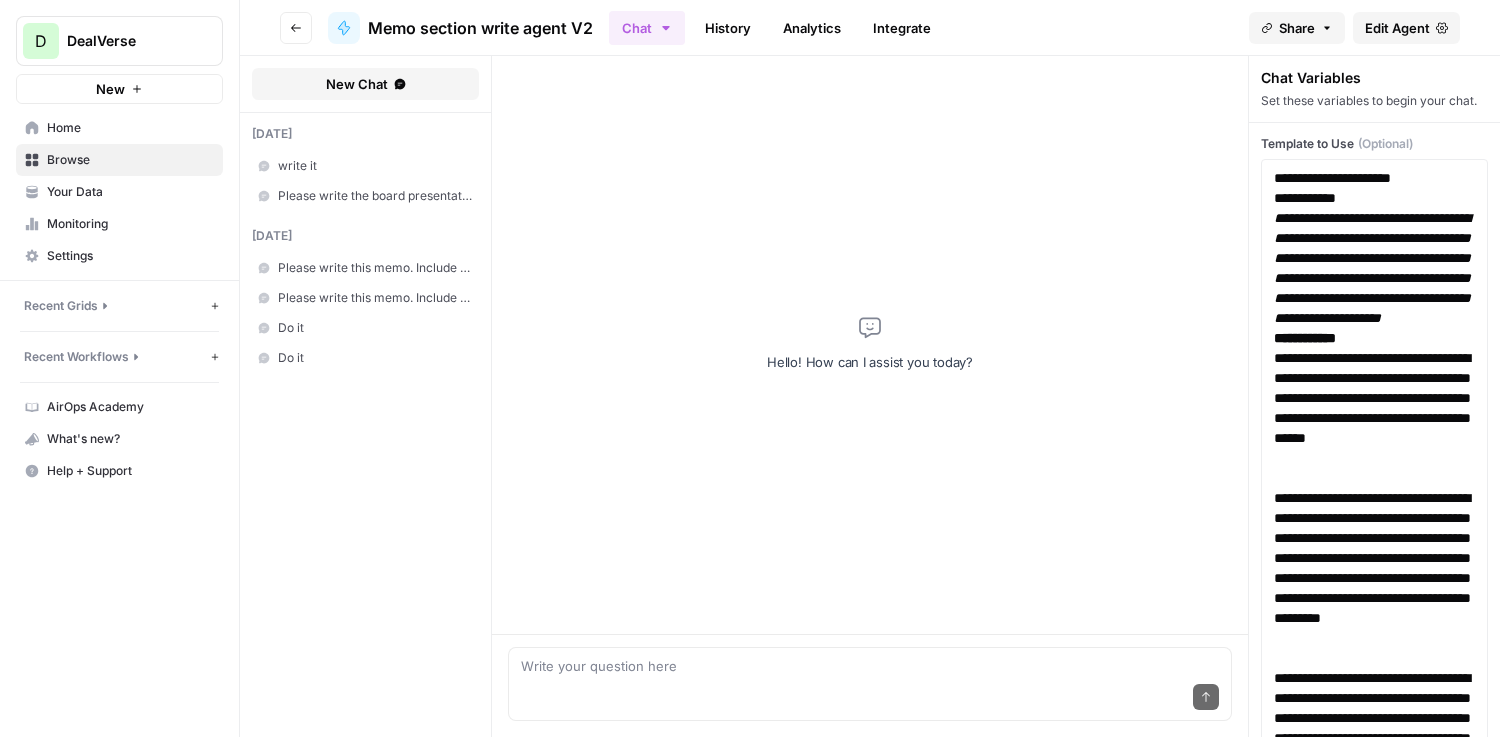 click on "Edit Agent" at bounding box center (1397, 28) 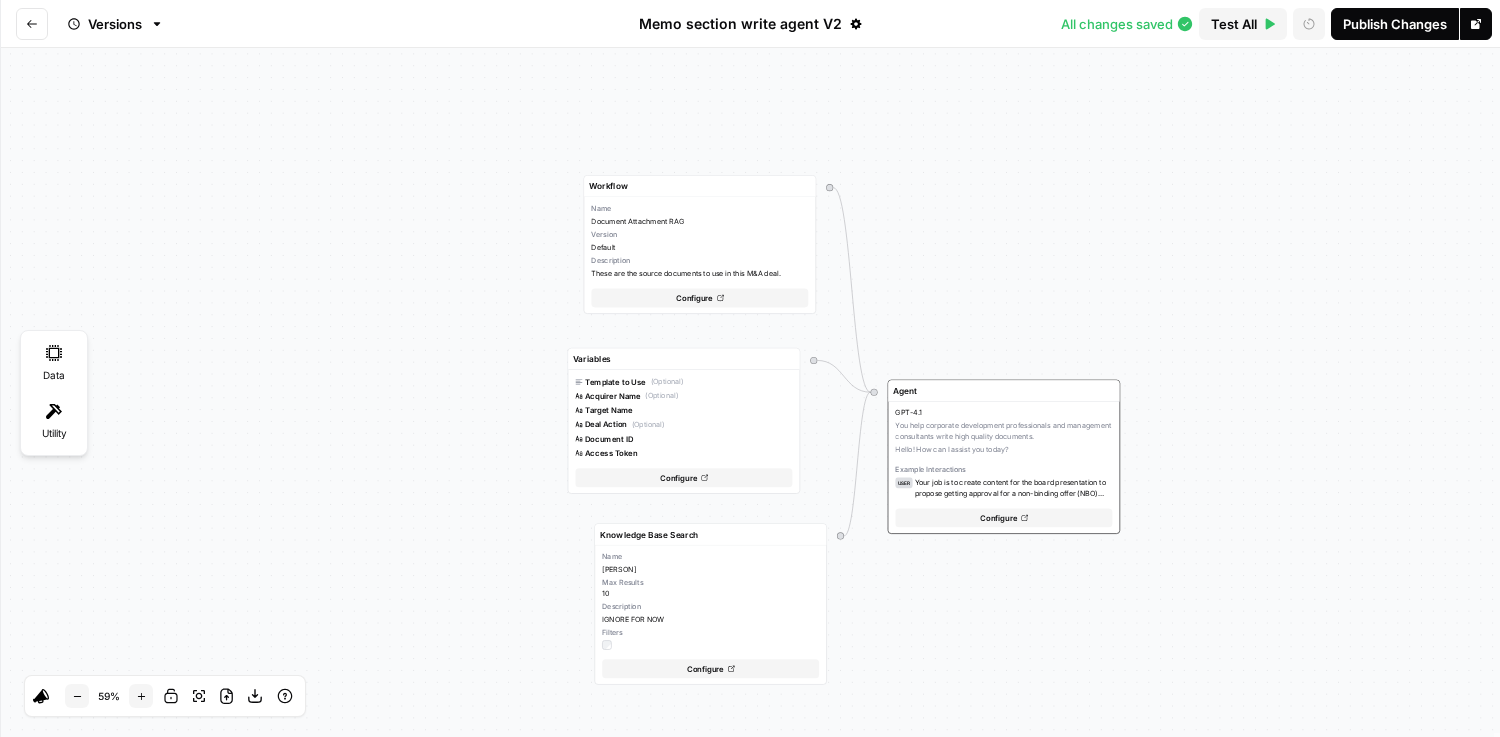click 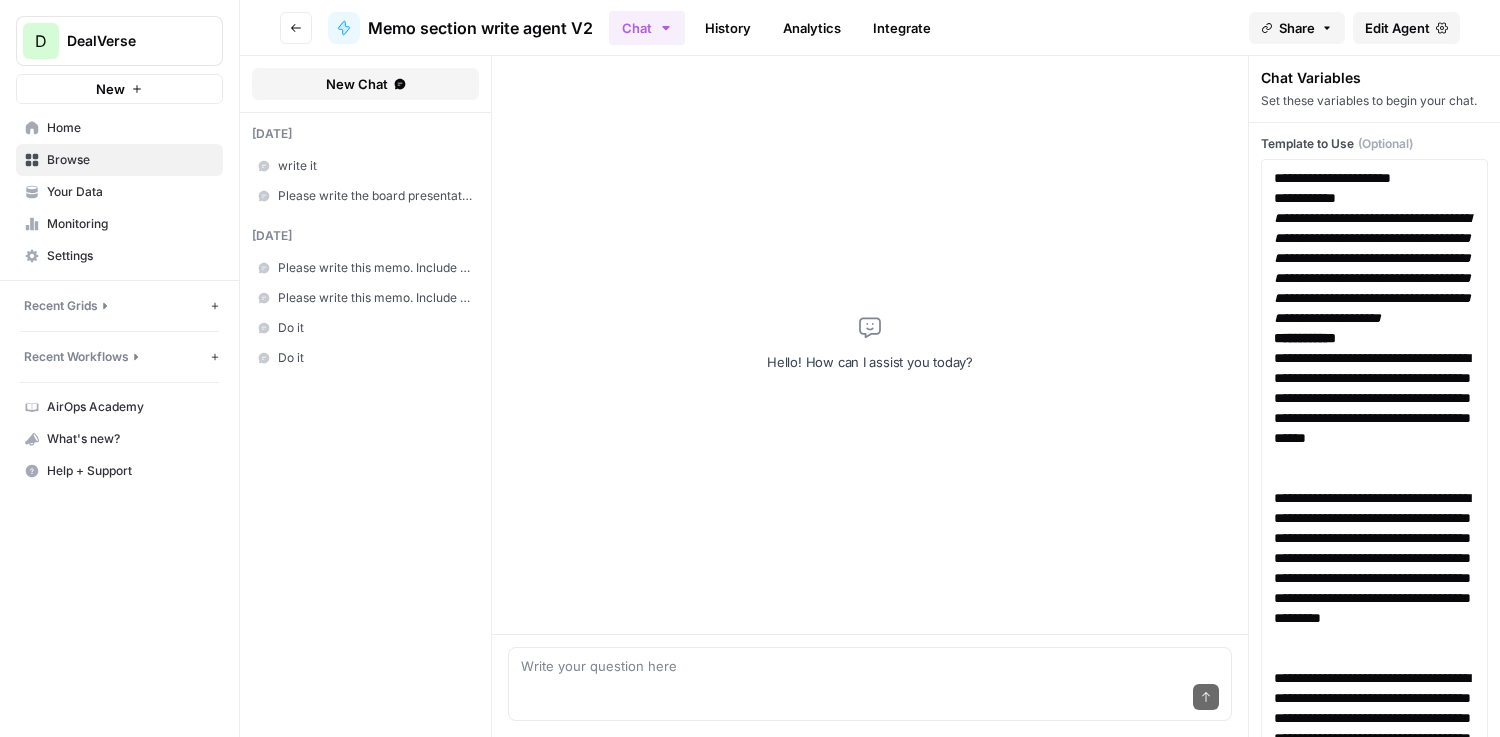 click on "Go back" at bounding box center [296, 28] 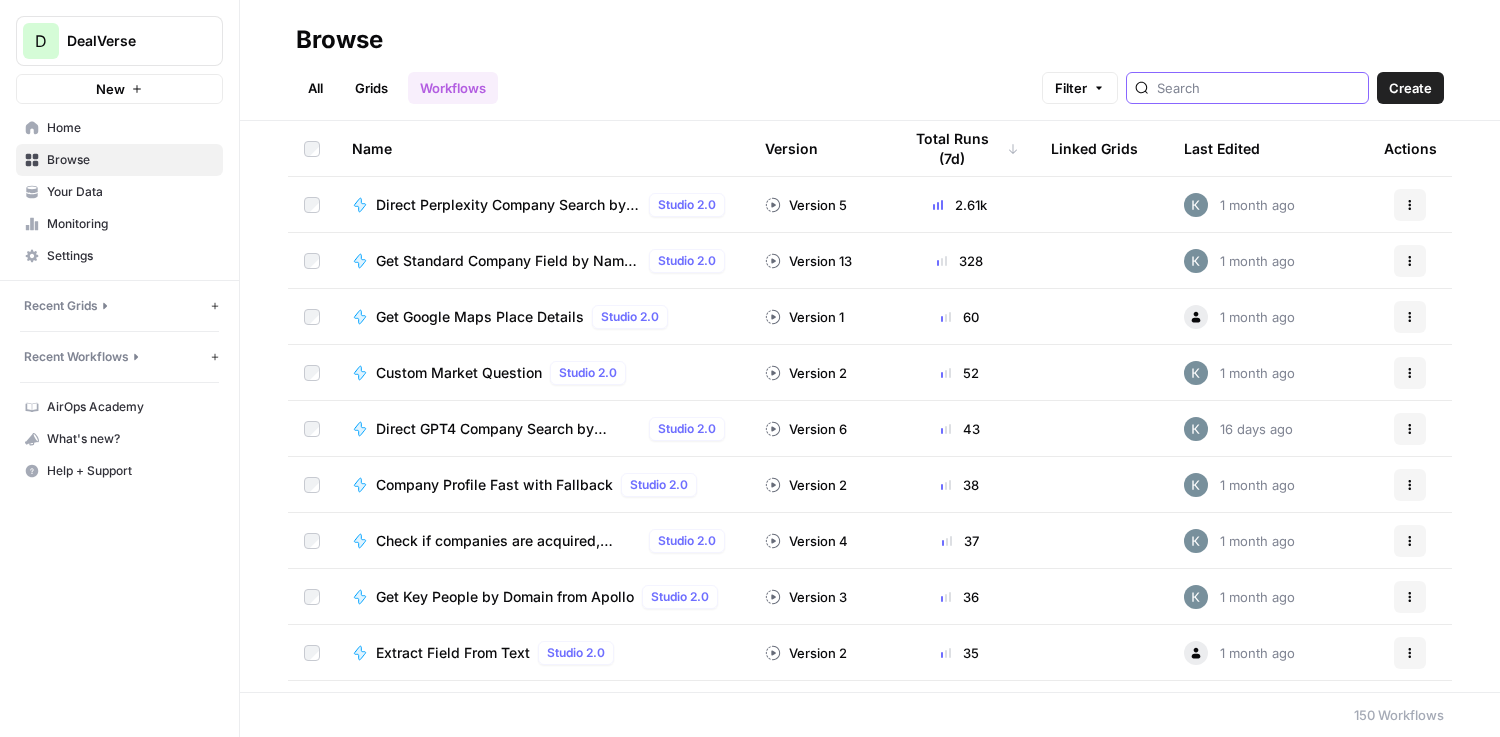 click at bounding box center (1258, 88) 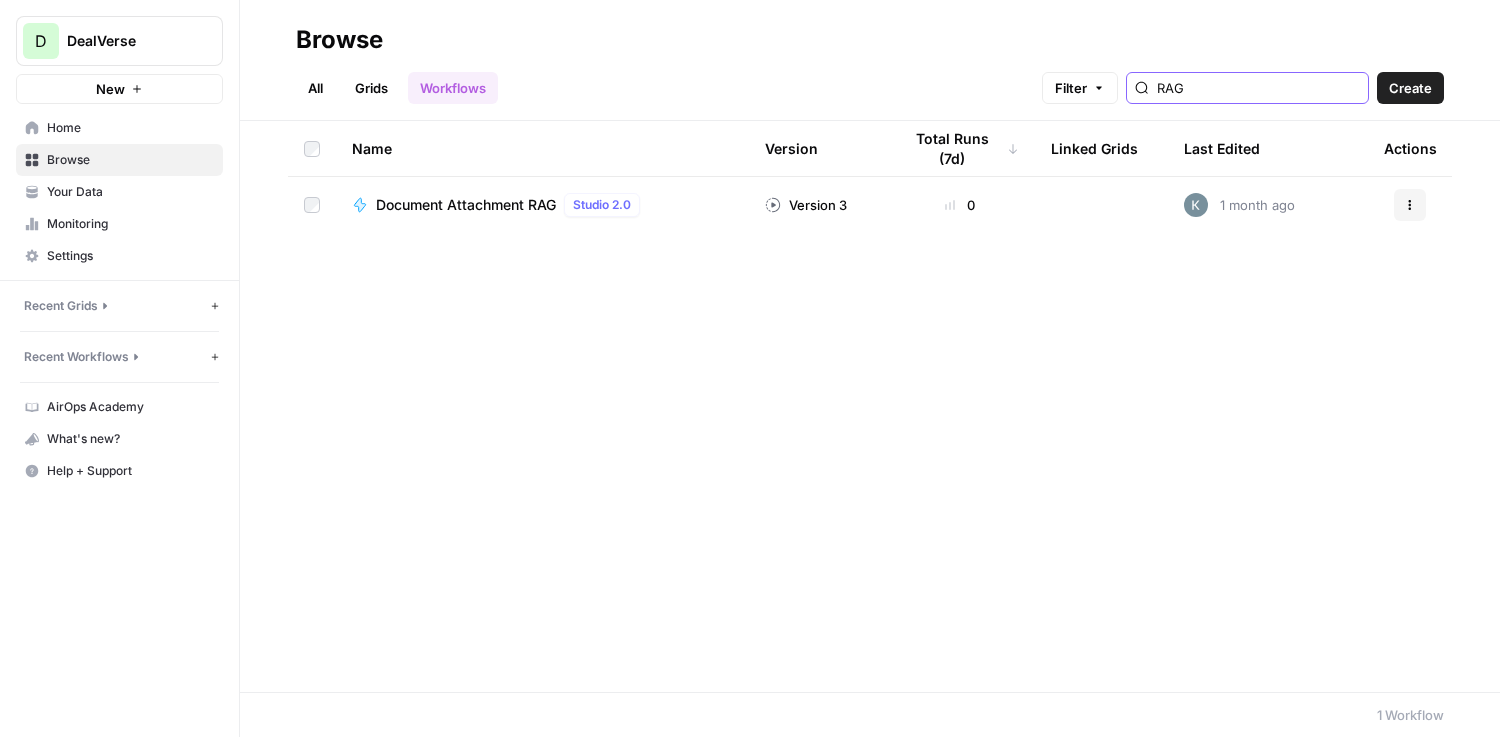 type on "RAG" 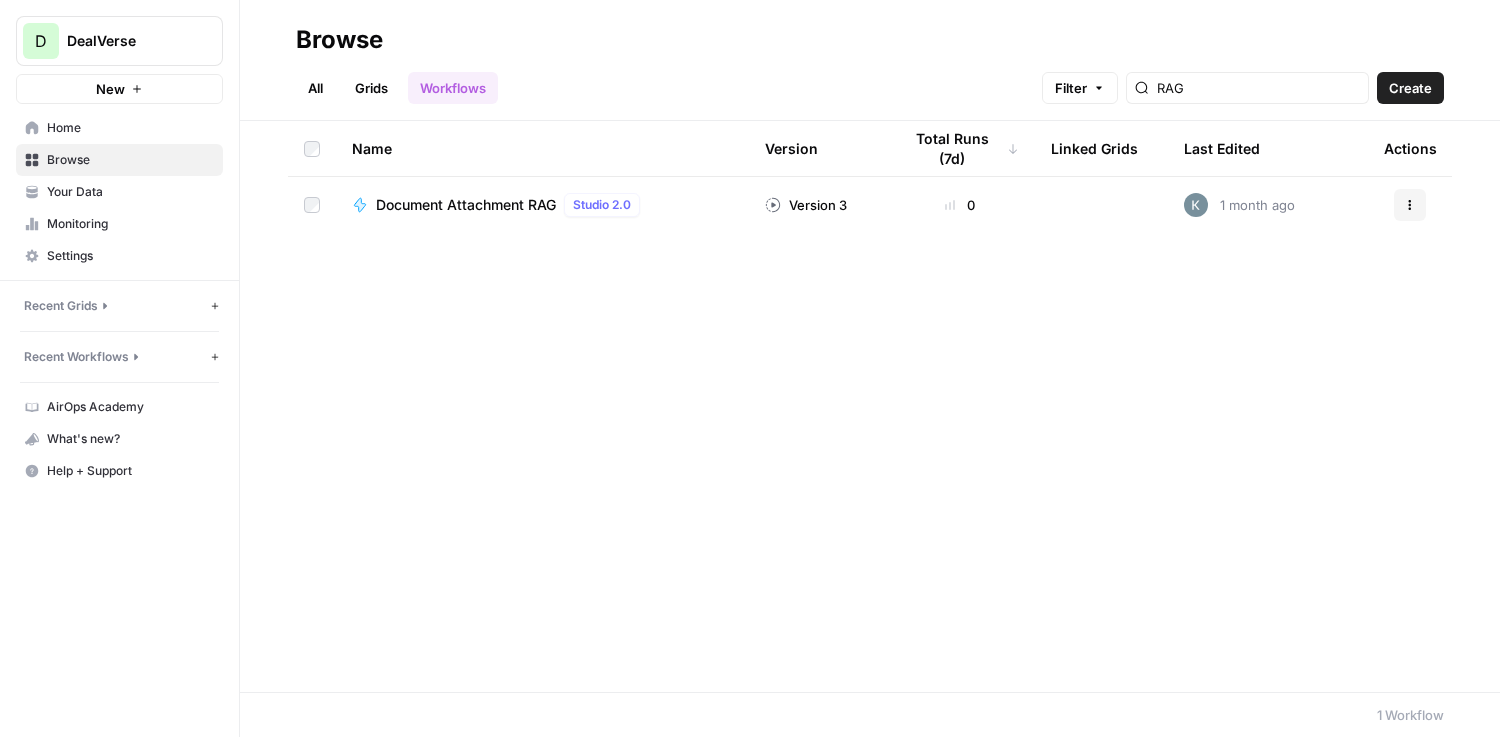 click on "Document Attachment RAG" at bounding box center [466, 205] 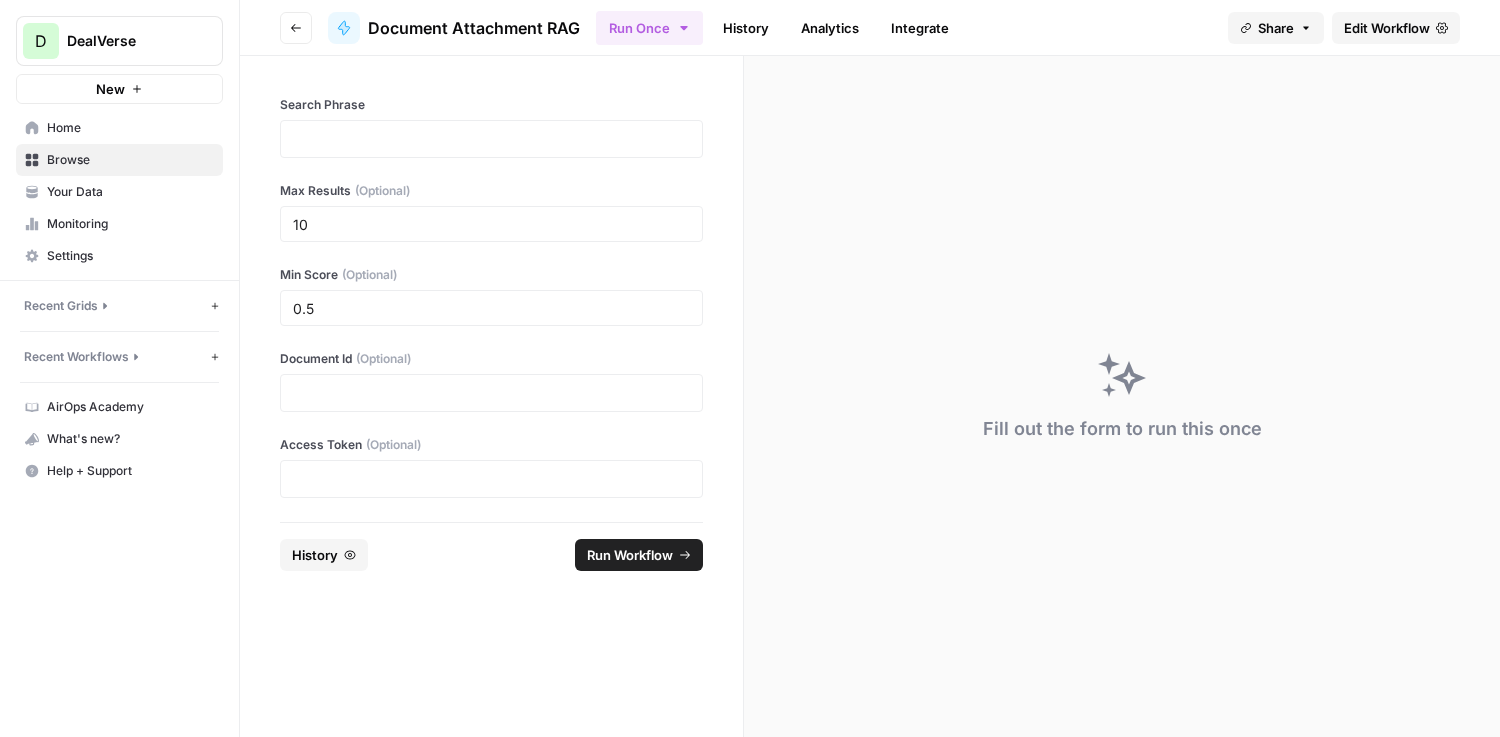 click on "Edit Workflow" at bounding box center [1387, 28] 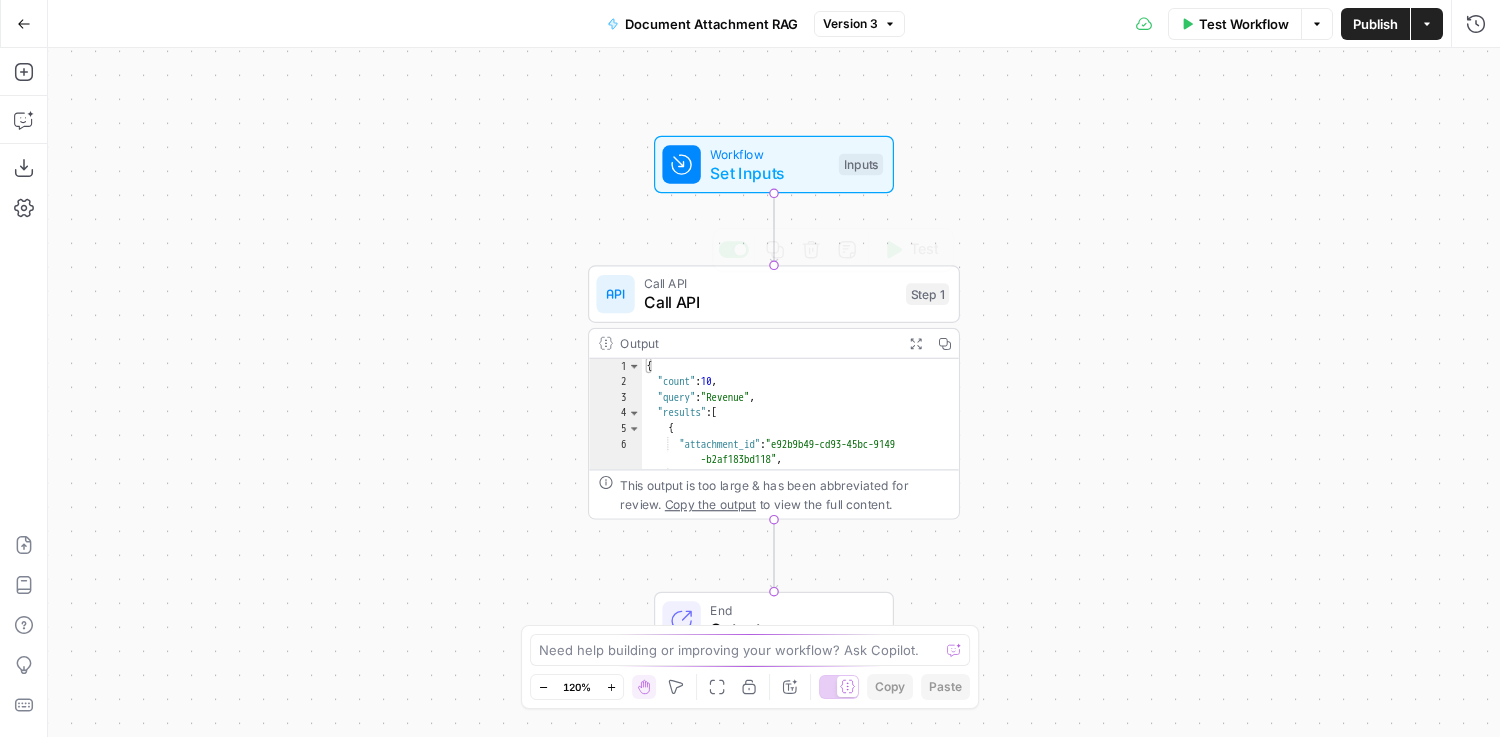 scroll, scrollTop: 21, scrollLeft: 0, axis: vertical 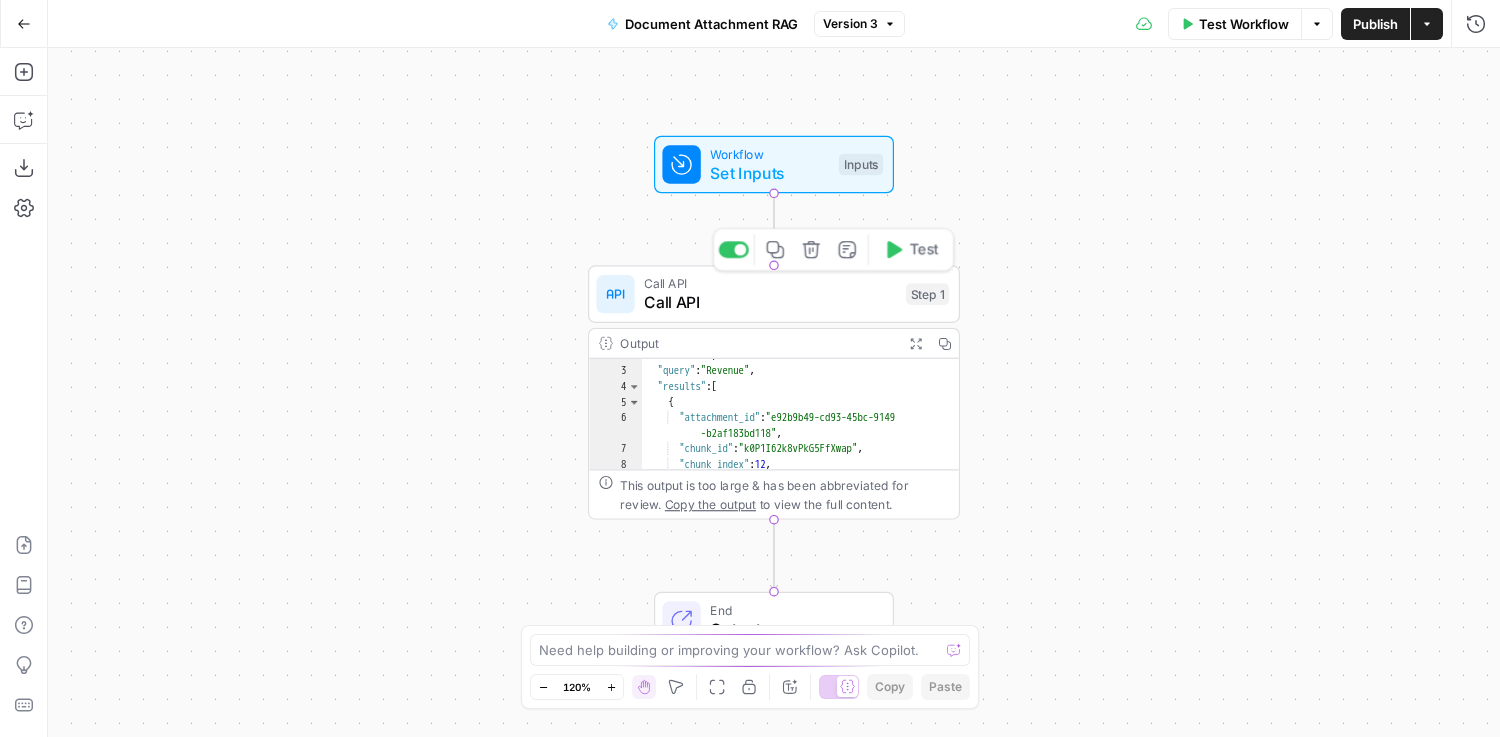 click on "Call API Call API Step 1 Copy step Delete step Add Note Test" at bounding box center (774, 294) 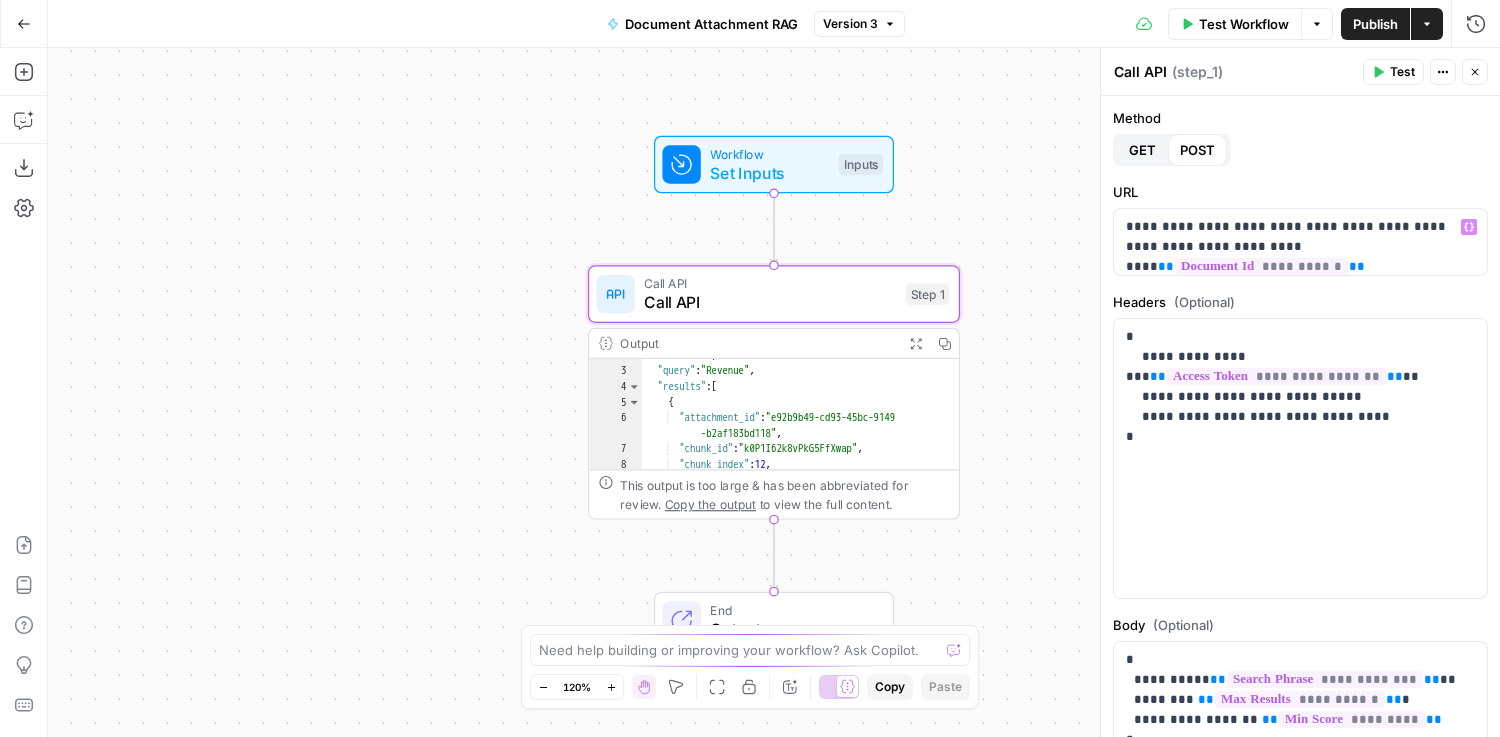 scroll, scrollTop: 10, scrollLeft: 0, axis: vertical 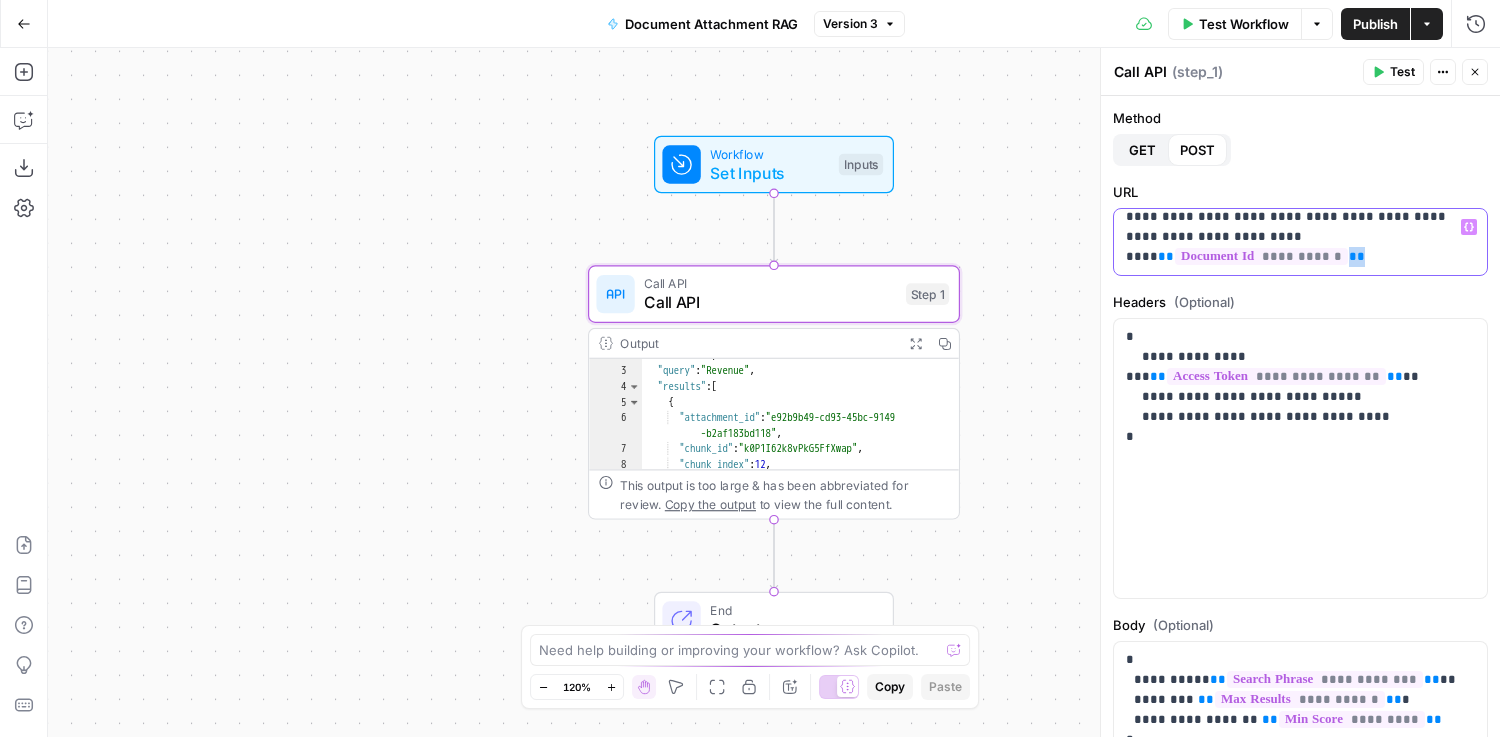 drag, startPoint x: 1341, startPoint y: 255, endPoint x: 1309, endPoint y: 251, distance: 32.24903 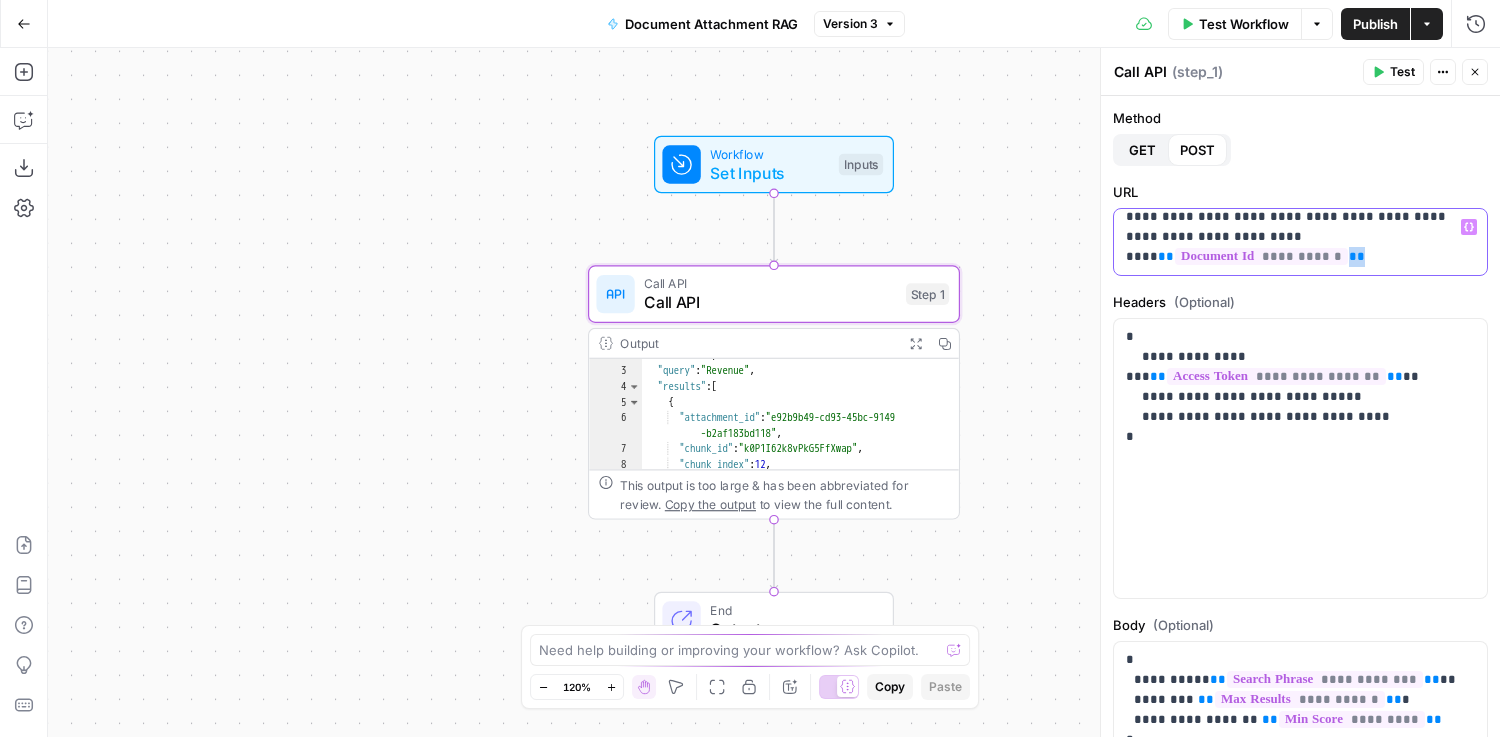 click on "**********" at bounding box center [1300, 237] 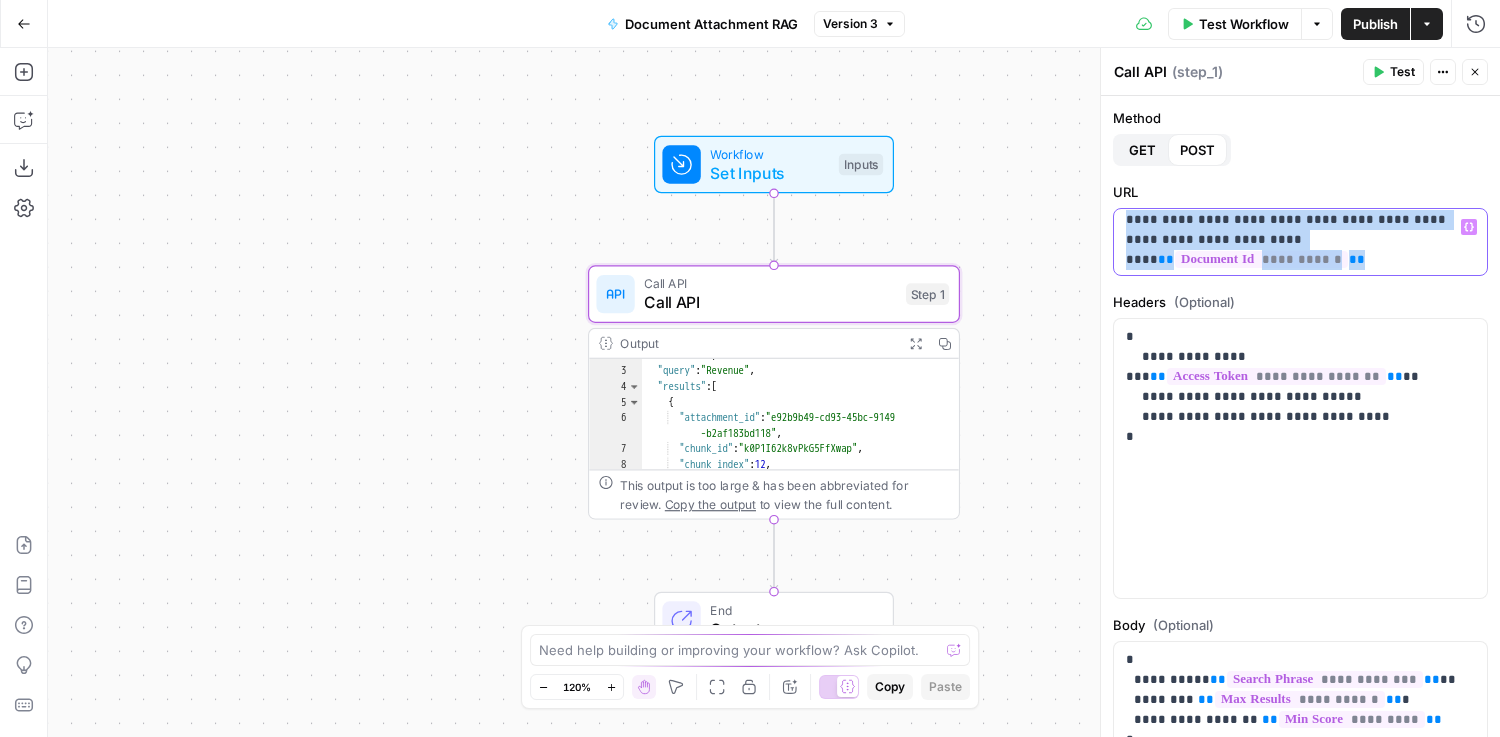 scroll, scrollTop: 10, scrollLeft: 0, axis: vertical 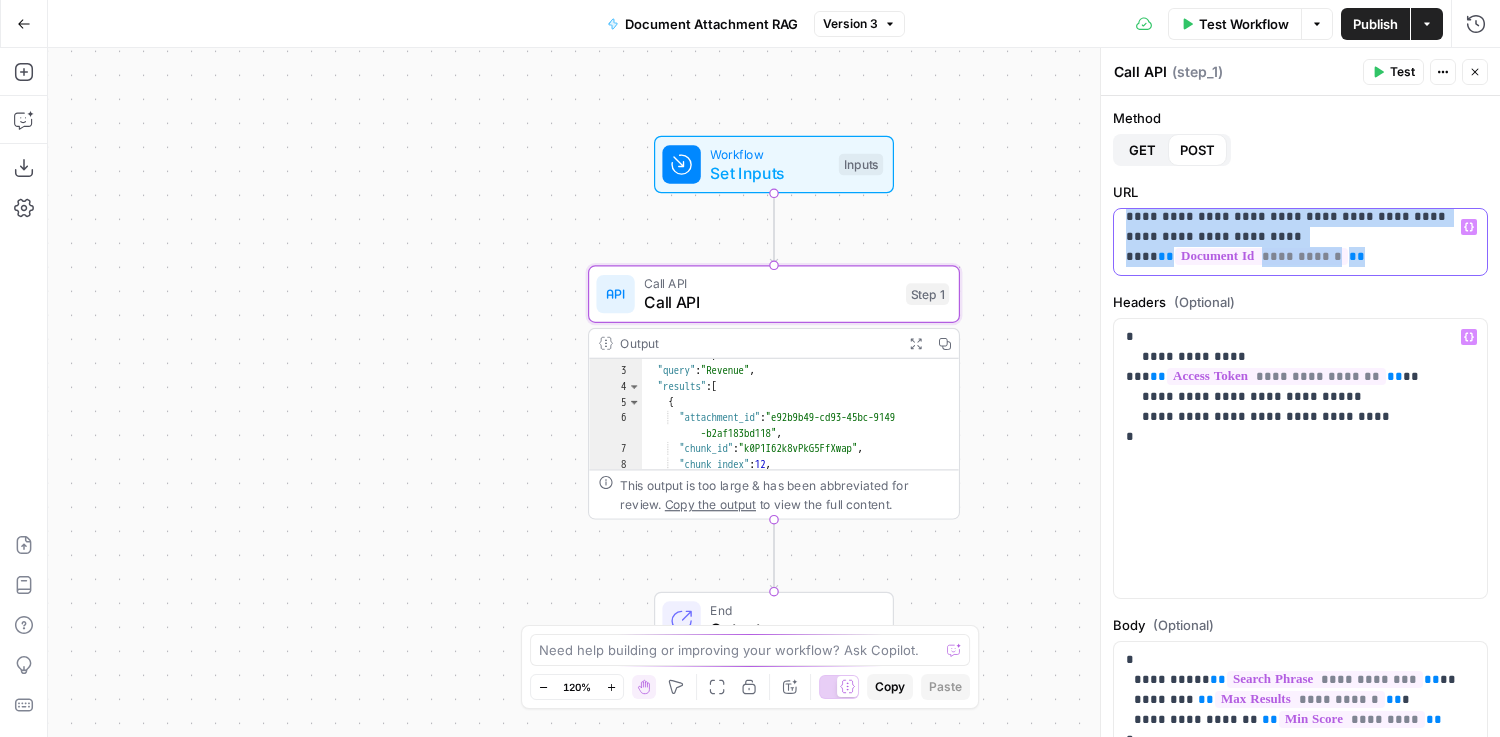 drag, startPoint x: 1127, startPoint y: 216, endPoint x: 1292, endPoint y: 341, distance: 207.00241 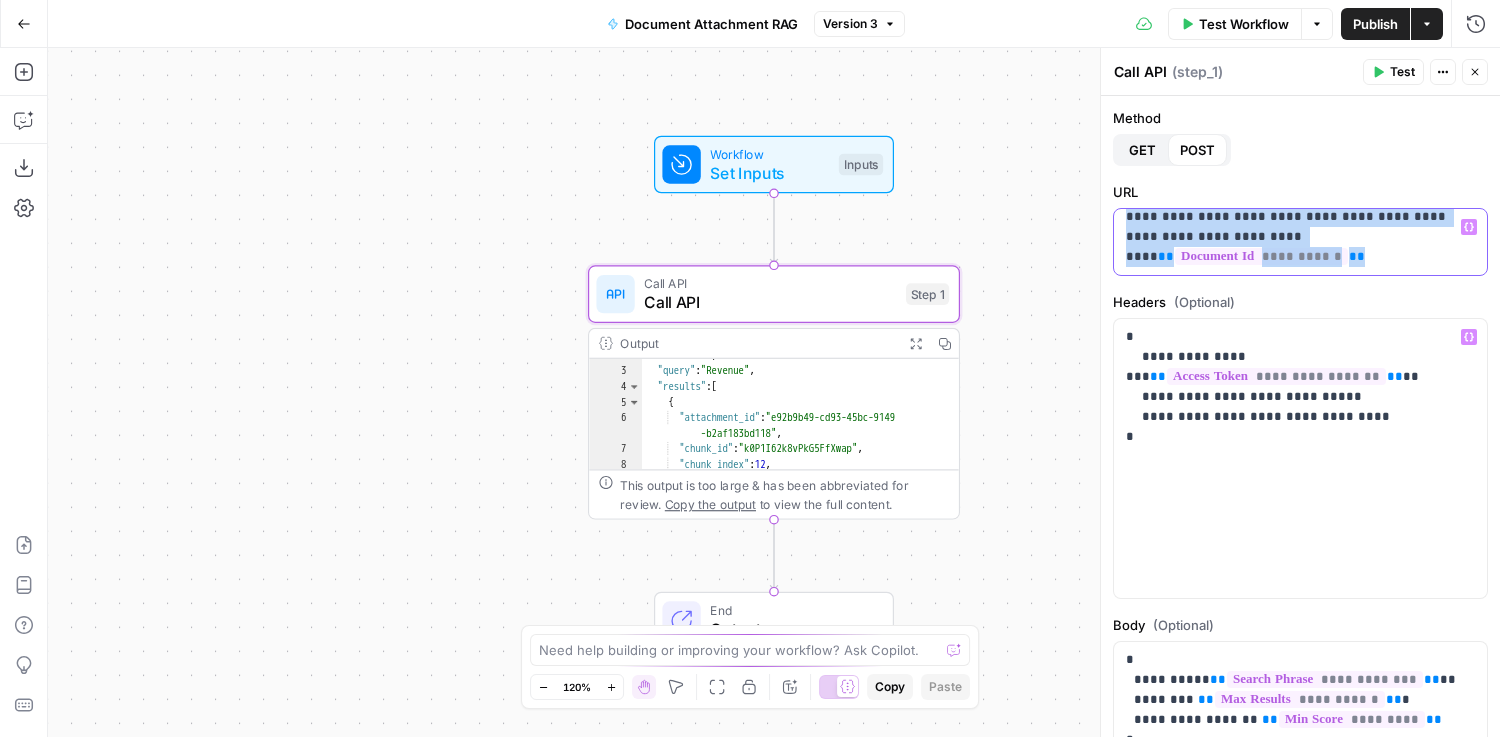 click on "**********" at bounding box center (1300, 416) 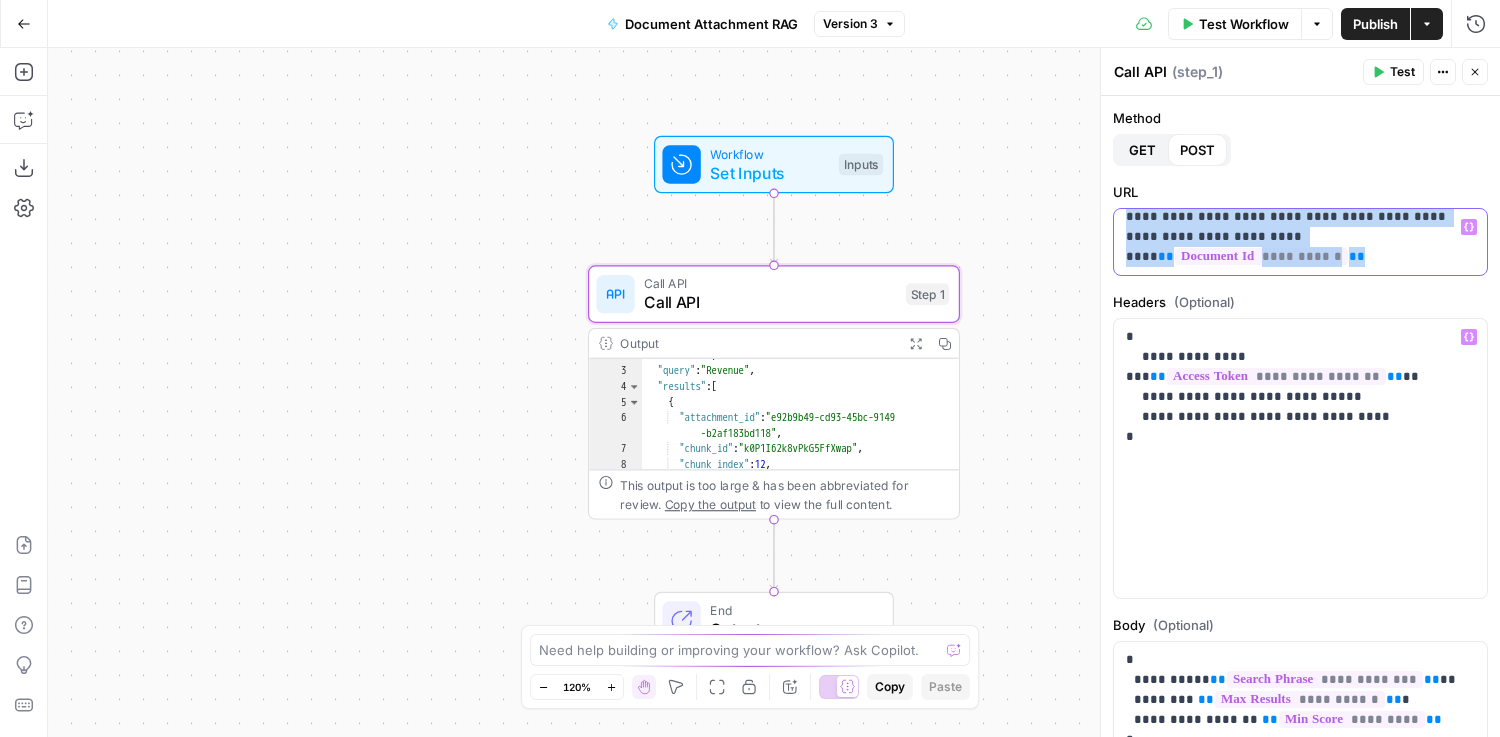 copy on "**********" 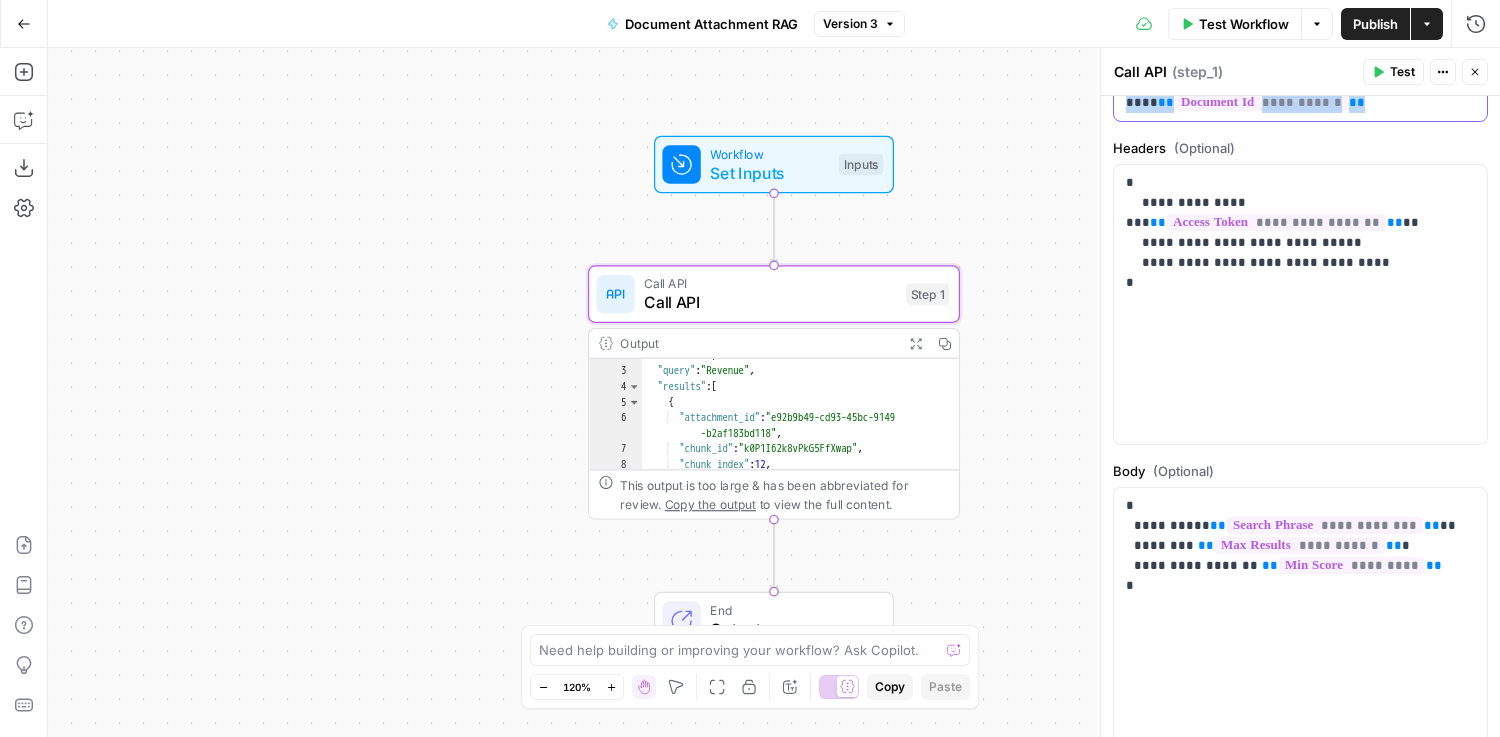 scroll, scrollTop: 171, scrollLeft: 0, axis: vertical 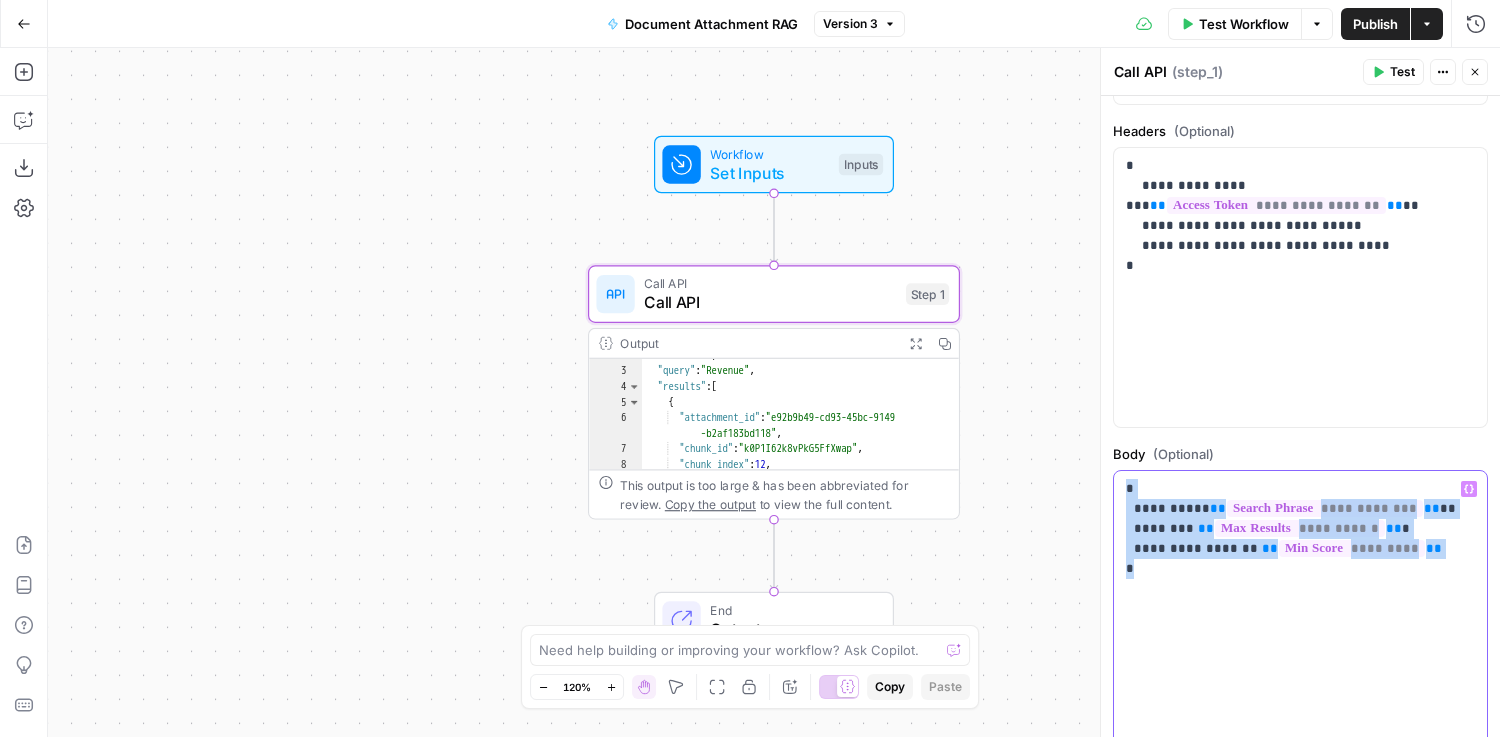 drag, startPoint x: 1181, startPoint y: 599, endPoint x: 1085, endPoint y: 411, distance: 211.09239 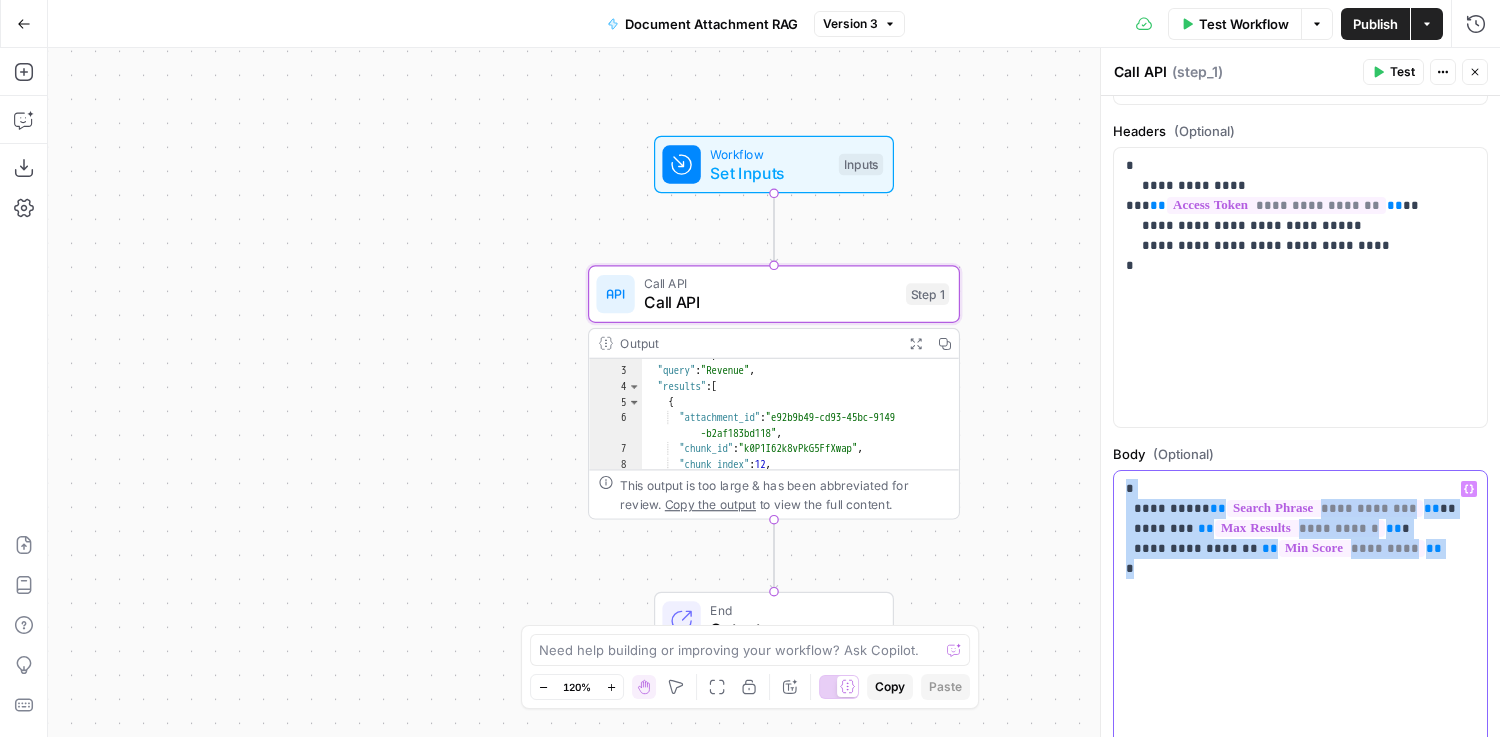click on "D DealVerse New Home Browse Your Data Monitoring Settings Recent Grids New grid Potential Acquirers for Deep Instinct Catalyst Handling Acquisitions New Grid Recent Workflows New Workflow Memo section write agent General Company Markdown 2 Slide Data Object Crane Company Markdown 2 Slide Data Object AirOps Academy What's new? Help + Support Go Back Document Attachment RAG Version 3 Test Workflow Options Publish Actions Run History Add Steps Copilot Download as JSON Settings Import JSON AirOps Academy Help Give Feedback Shortcuts Workflow Set Inputs Inputs Call API Call API Step 1 Output Expand Output Copy 2 3 4 5 6 7 8 9 10    "count" :  10 ,    "query" :  "Revenue" ,    "results" :  [      {         "attachment_id" :  "e92b9b49-cd93-45bc-9149            -b2af183bd118" ,         "chunk_id" :  "k0P1I62k8vPkG5FfXwap" ,         "chunk_index" :  12 ,         "distance" :  0.6449698356481923 ,     This output is too large & has been abbreviated for review.   Copy the output   End Output" at bounding box center (750, 368) 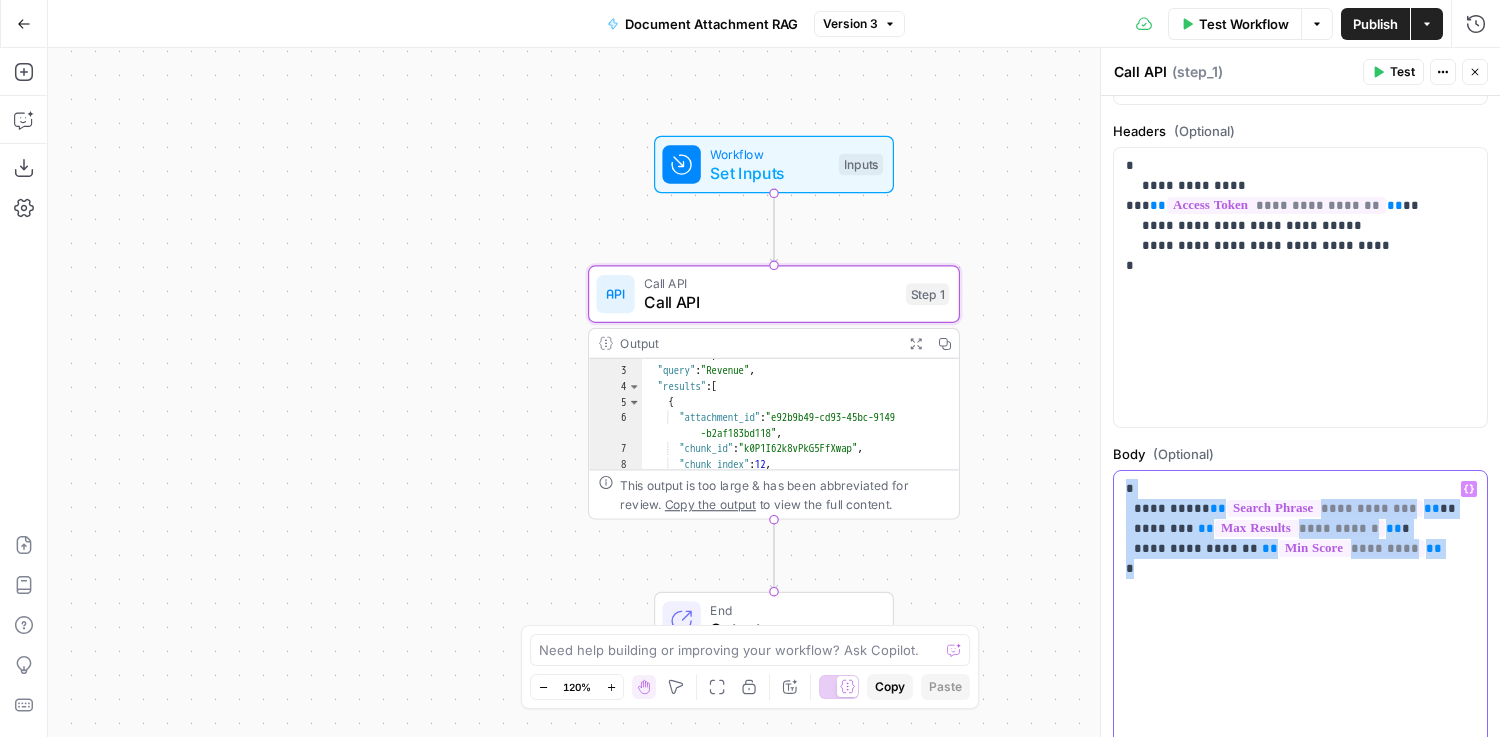 copy on "**********" 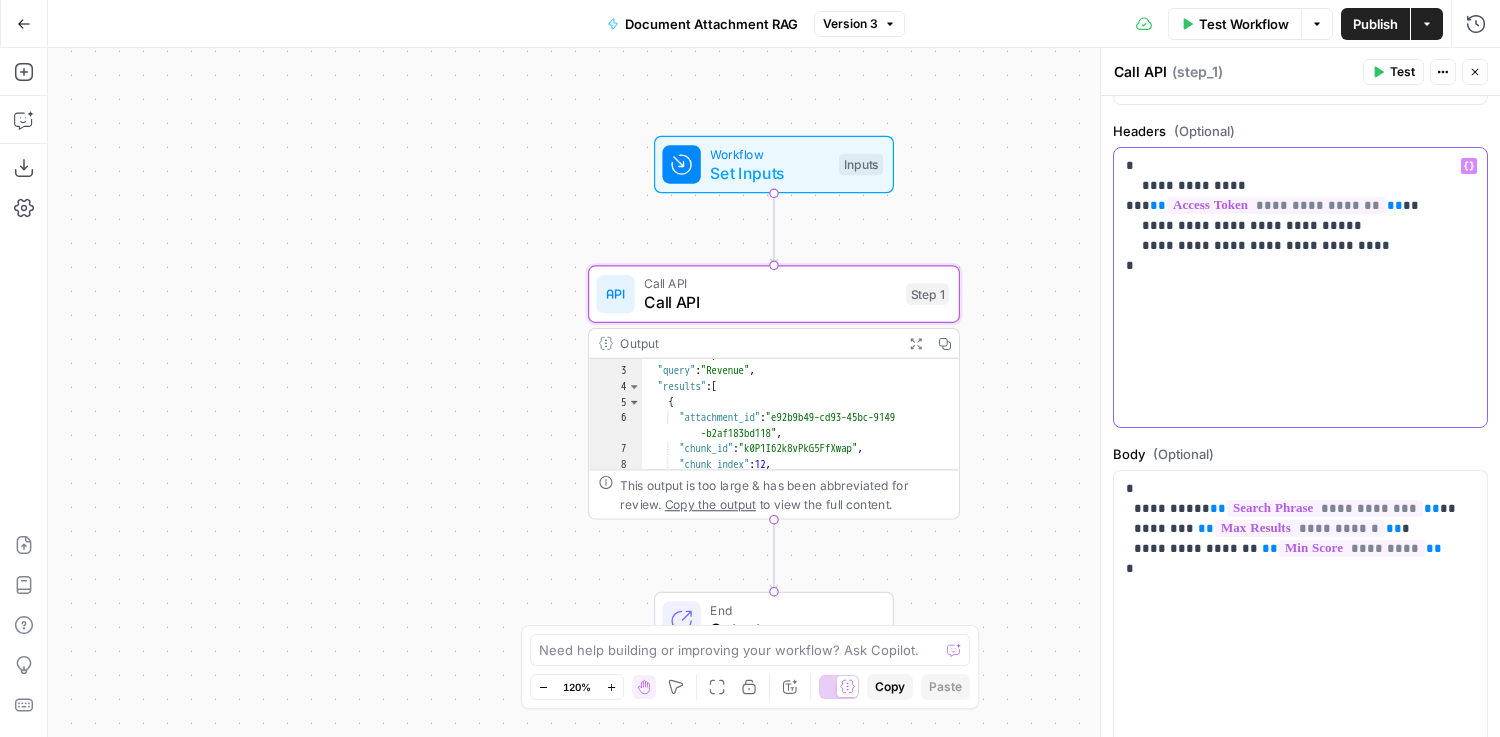 click on "**********" at bounding box center (1300, 288) 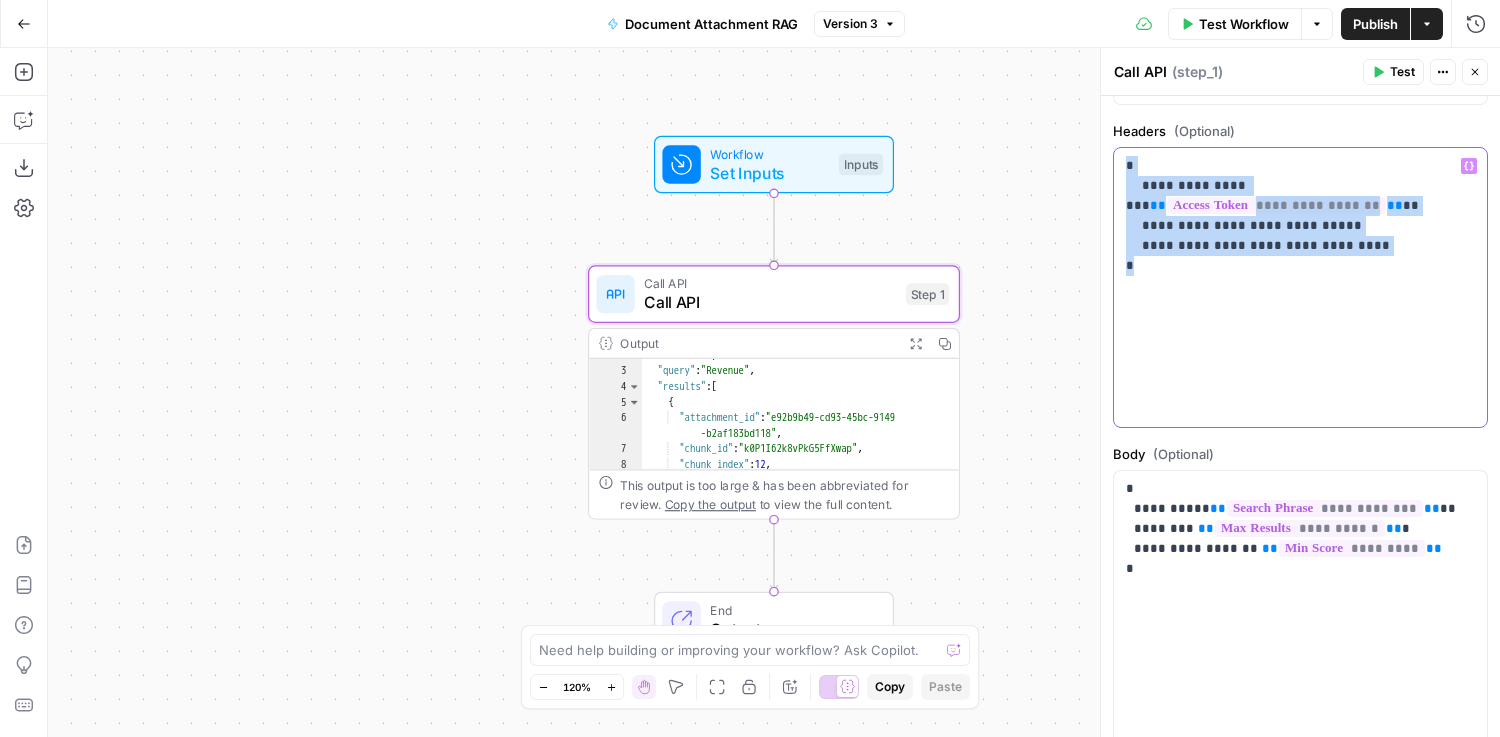 scroll, scrollTop: 0, scrollLeft: 0, axis: both 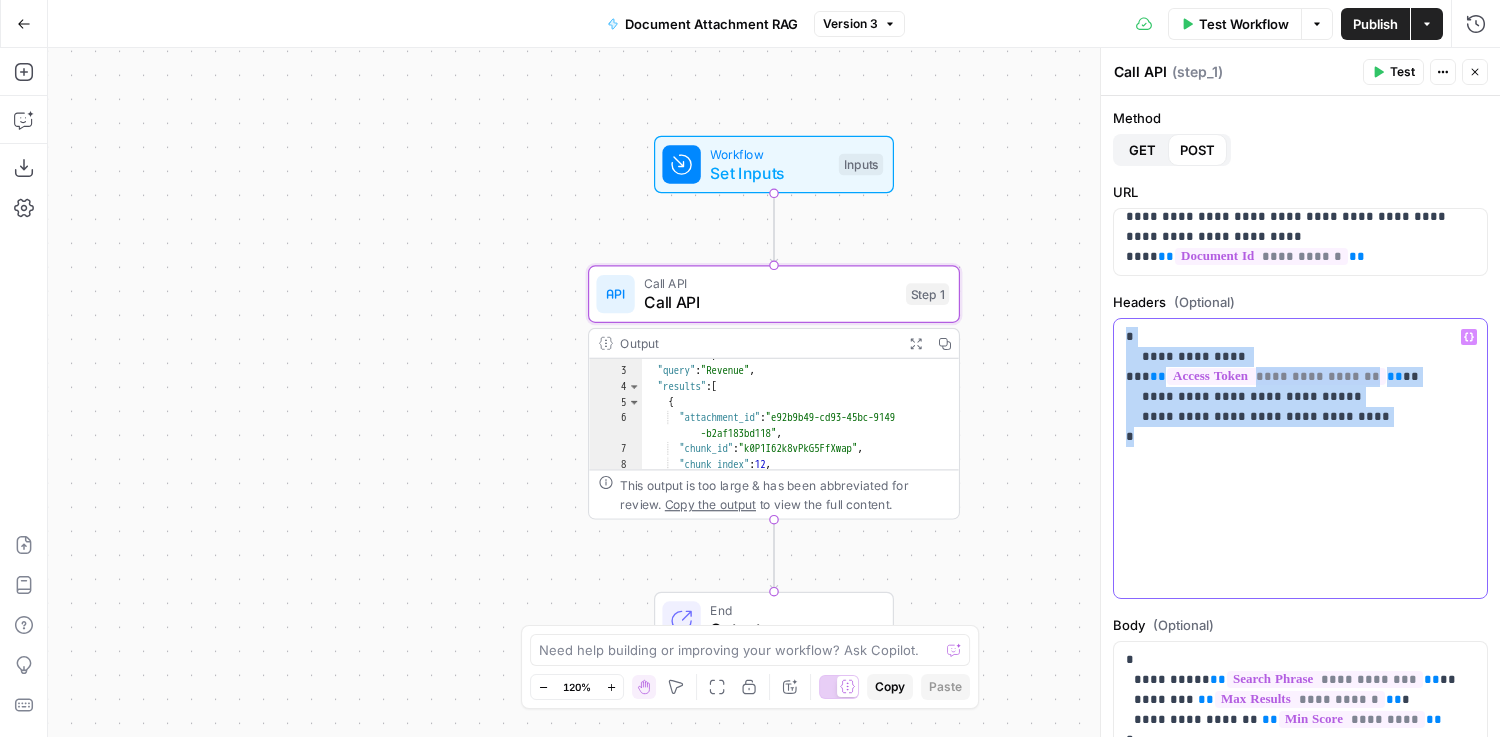 drag, startPoint x: 1190, startPoint y: 392, endPoint x: 1059, endPoint y: 28, distance: 386.85526 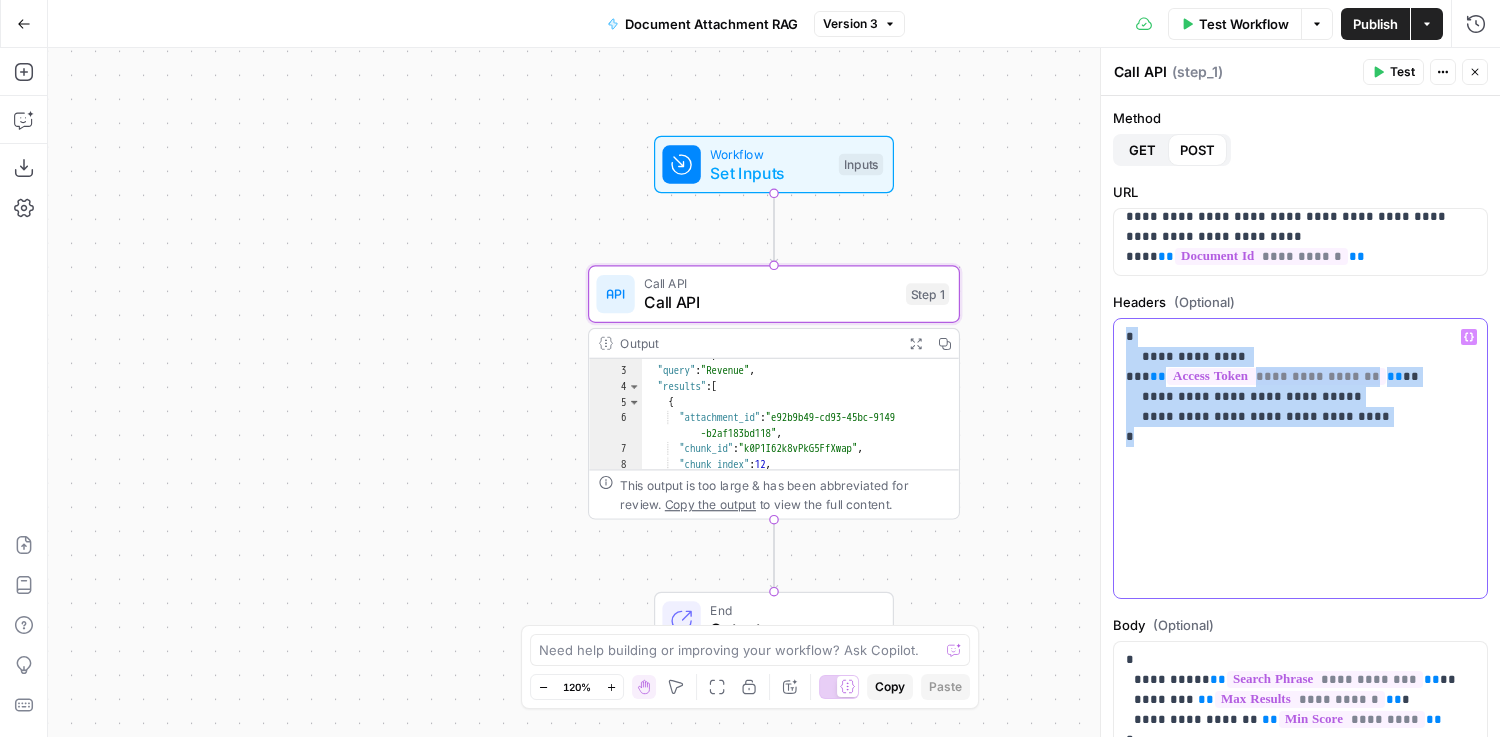 click on "D DealVerse New Home Browse Your Data Monitoring Settings Recent Grids New grid Potential Acquirers for Deep Instinct Catalyst Handling Acquisitions New Grid Recent Workflows New Workflow Memo section write agent General Company Markdown 2 Slide Data Object Crane Company Markdown 2 Slide Data Object AirOps Academy What's new? Help + Support Go Back Document Attachment RAG Version 3 Test Workflow Options Publish Actions Run History Add Steps Copilot Download as JSON Settings Import JSON AirOps Academy Help Give Feedback Shortcuts Workflow Set Inputs Inputs Call API Call API Step 1 Output Expand Output Copy 2 3 4 5 6 7 8 9 10    "count" :  10 ,    "query" :  "Revenue" ,    "results" :  [      {         "attachment_id" :  "e92b9b49-cd93-45bc-9149            -b2af183bd118" ,         "chunk_id" :  "k0P1I62k8vPkG5FfXwap" ,         "chunk_index" :  12 ,         "distance" :  0.6449698356481923 ,     This output is too large & has been abbreviated for review.   Copy the output   End Output" at bounding box center [750, 368] 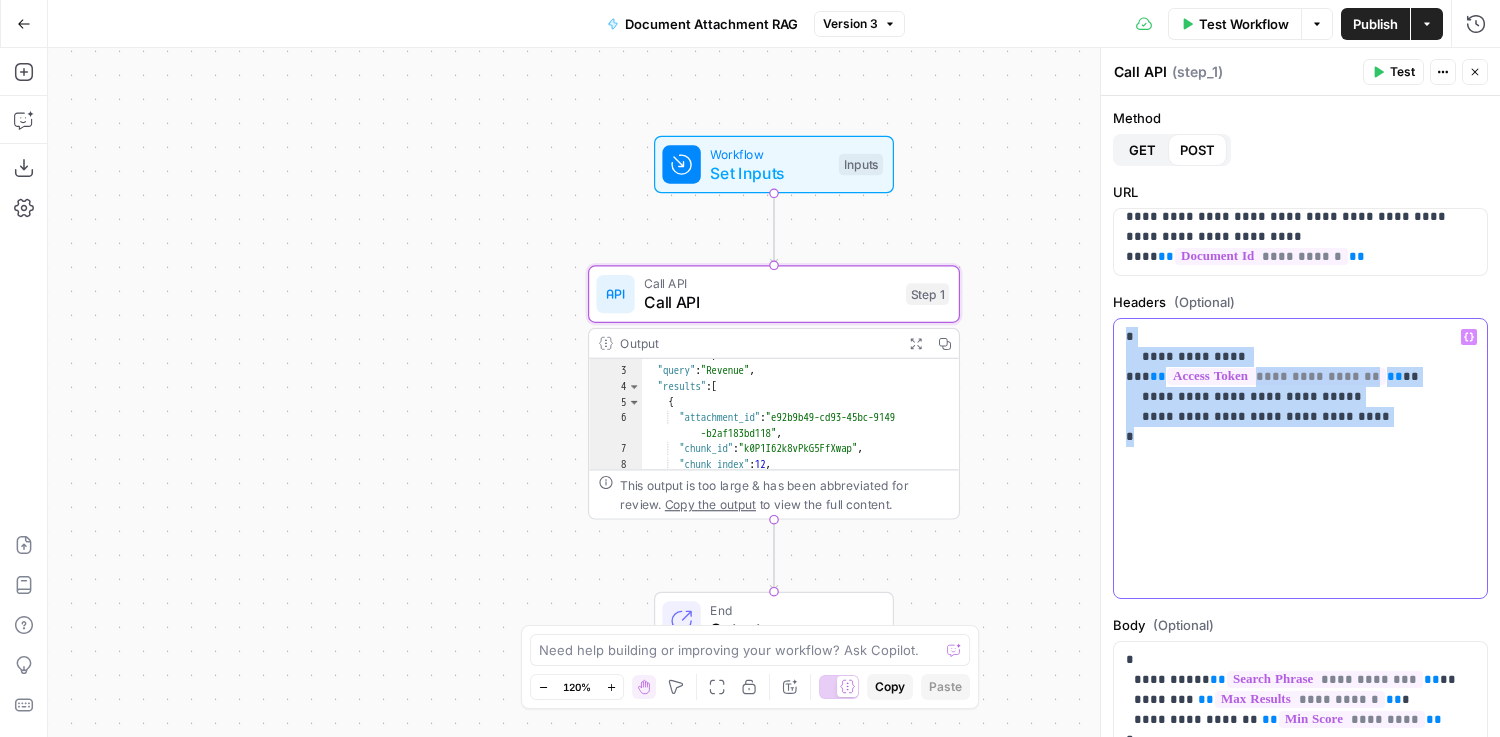 copy on "**********" 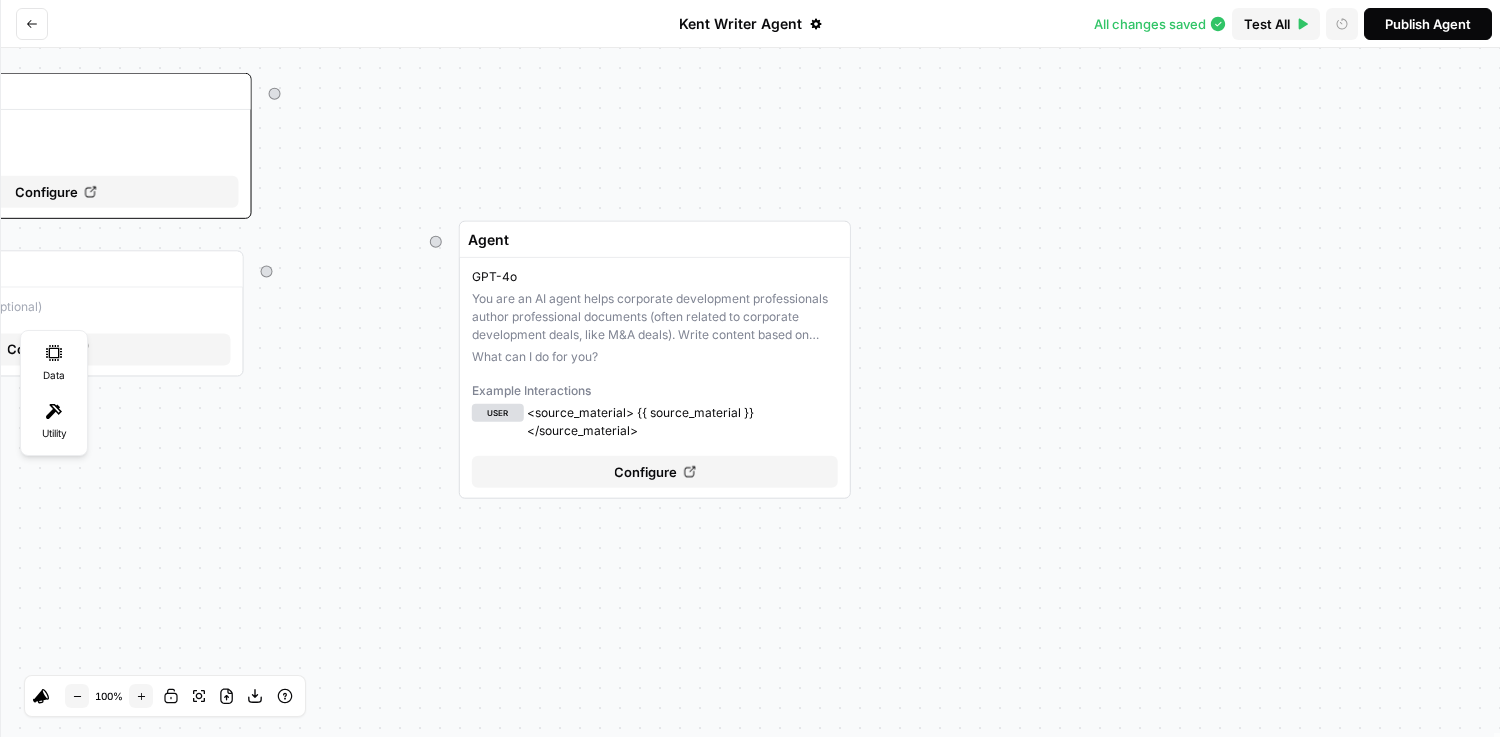 scroll, scrollTop: 0, scrollLeft: 0, axis: both 